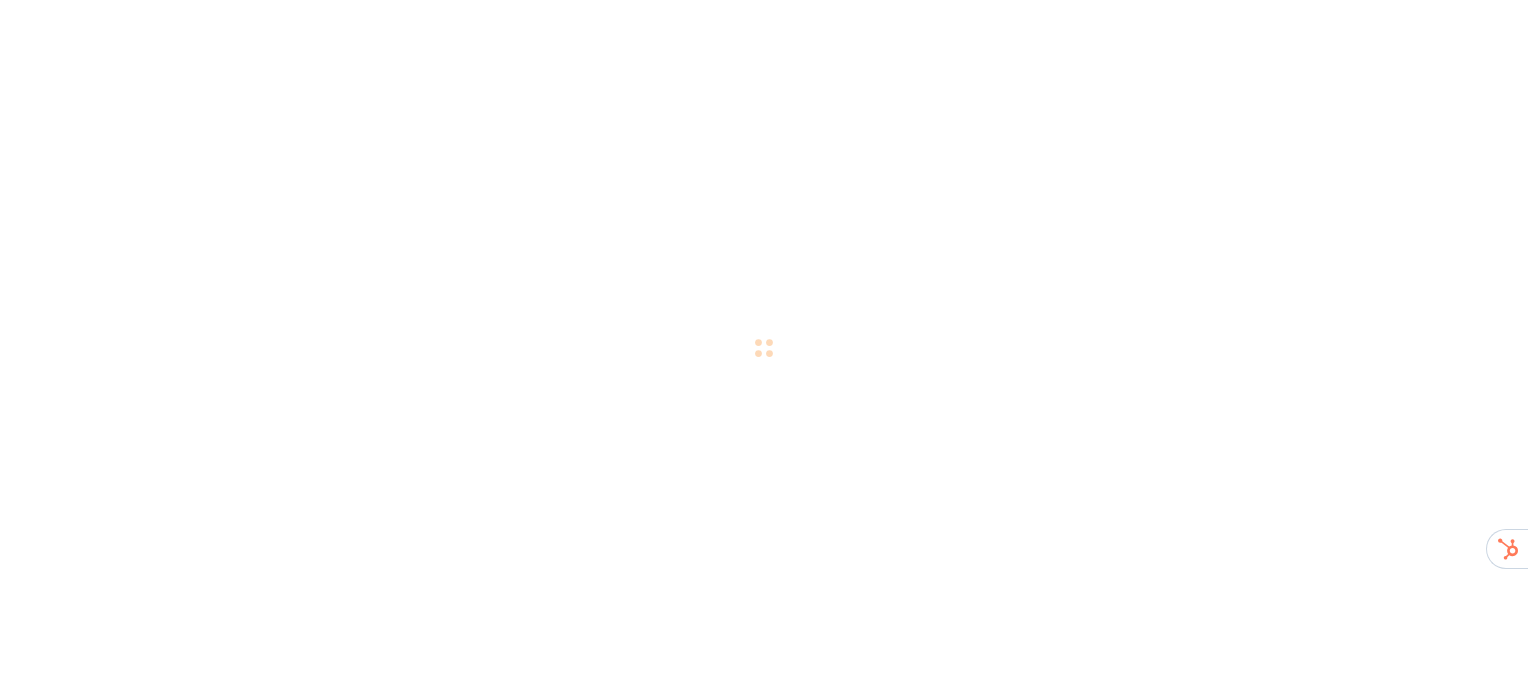 scroll, scrollTop: 0, scrollLeft: 0, axis: both 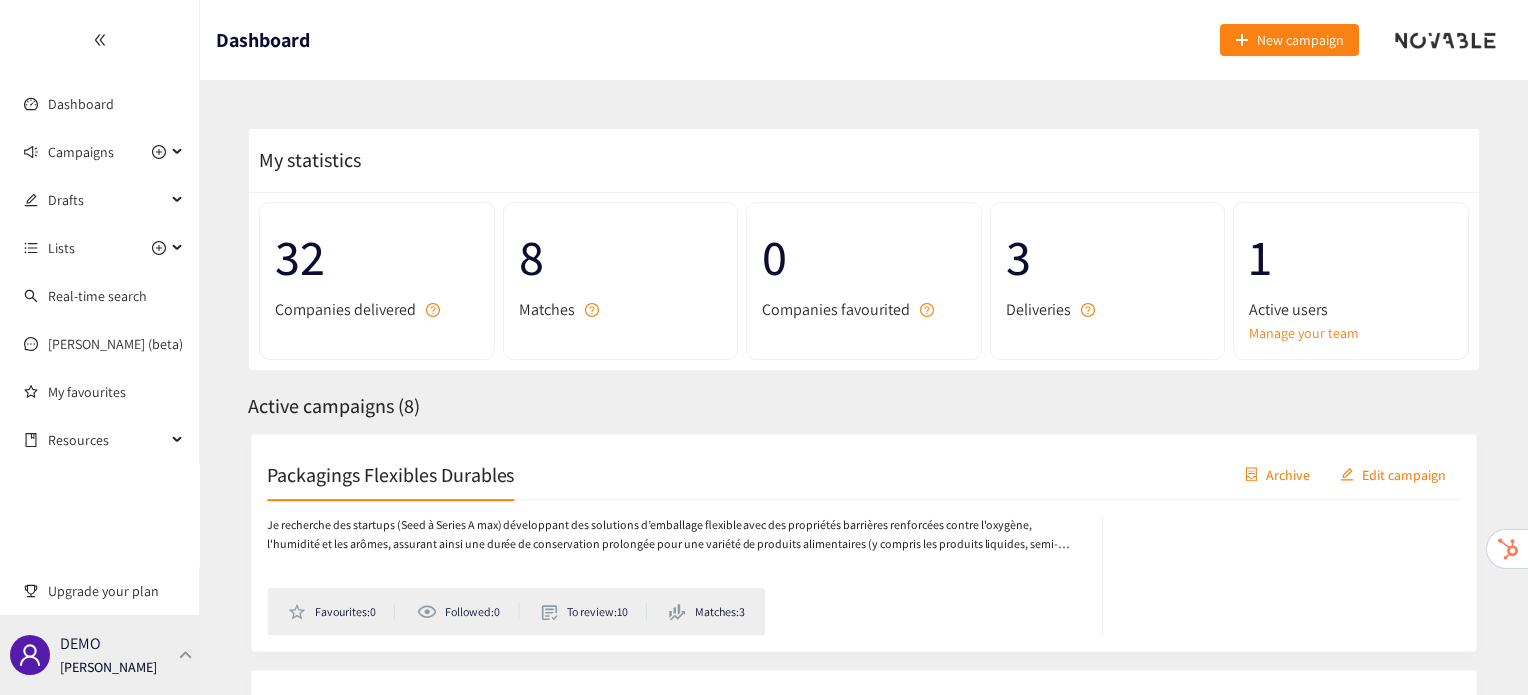 click on "DEMO [PERSON_NAME]" at bounding box center (100, 655) 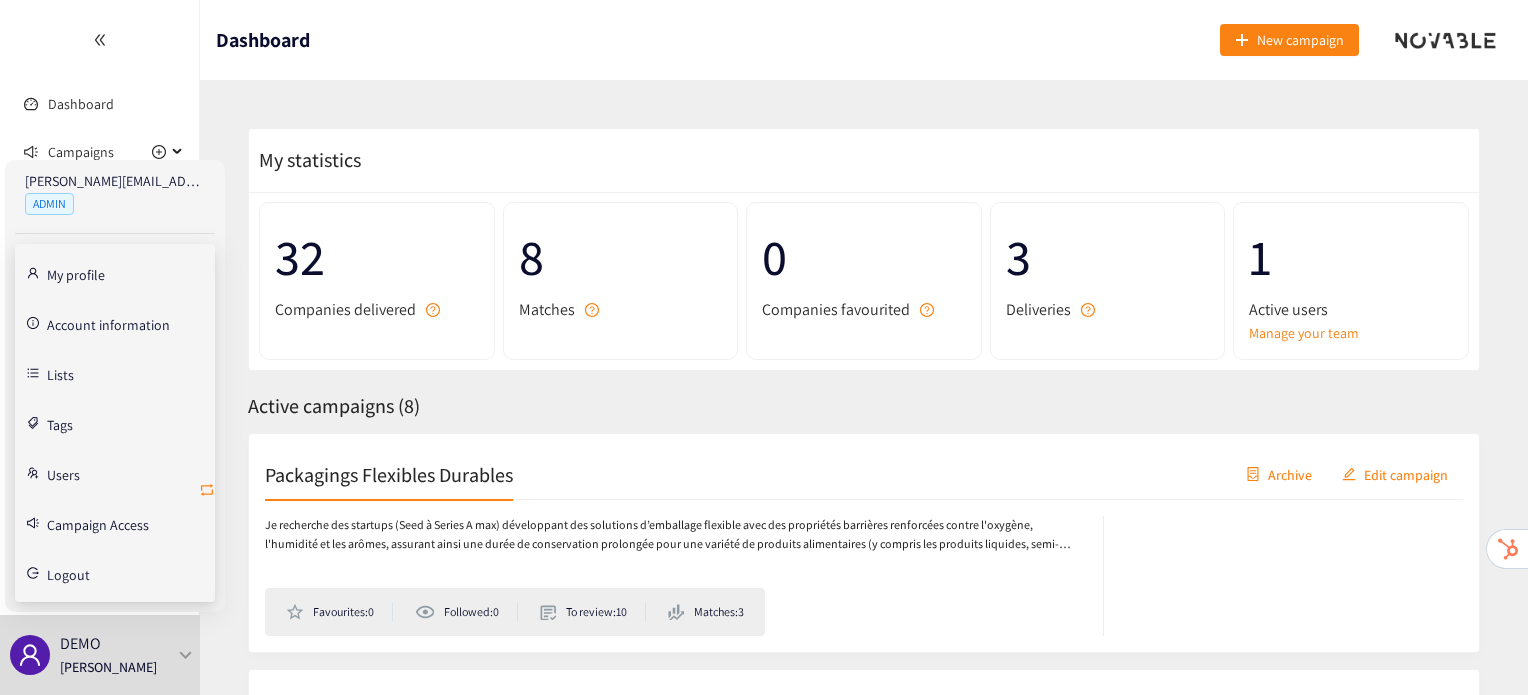click 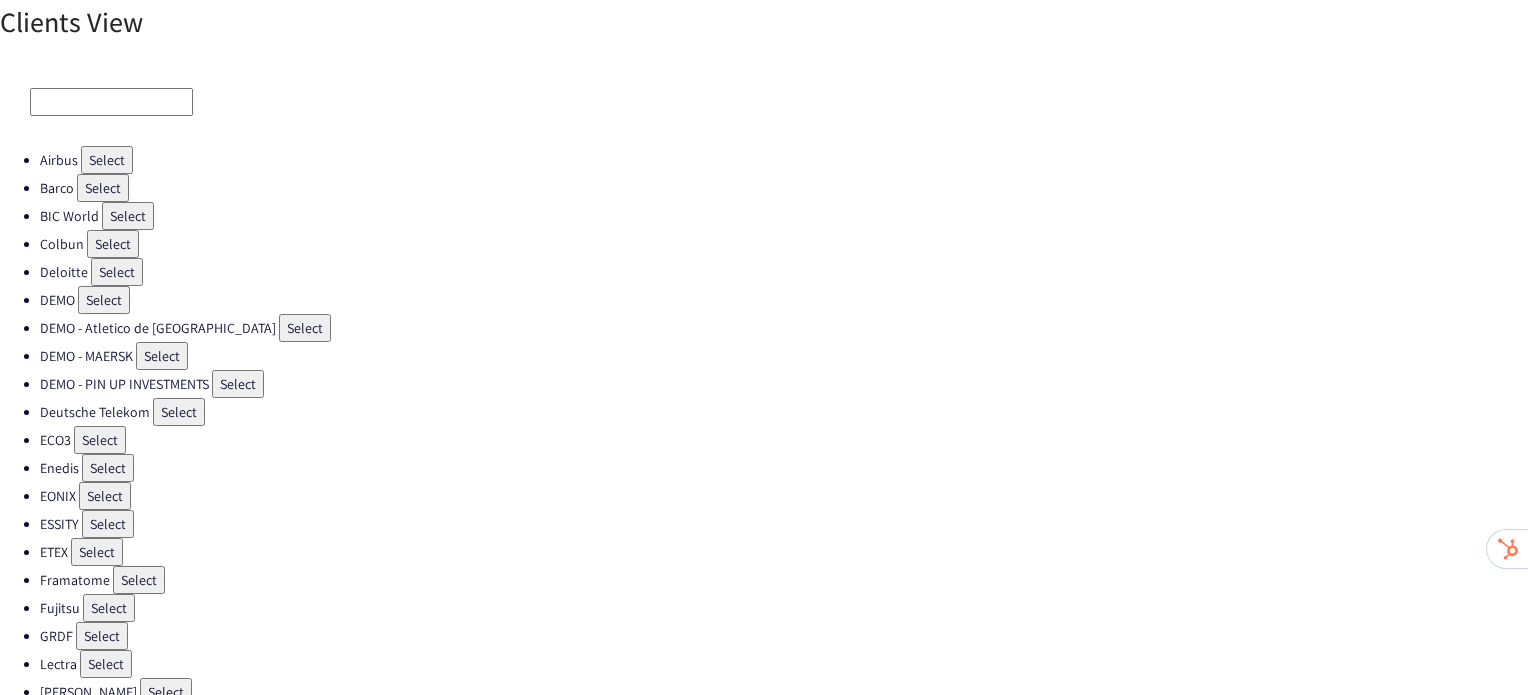 click on "Select" at bounding box center [113, 244] 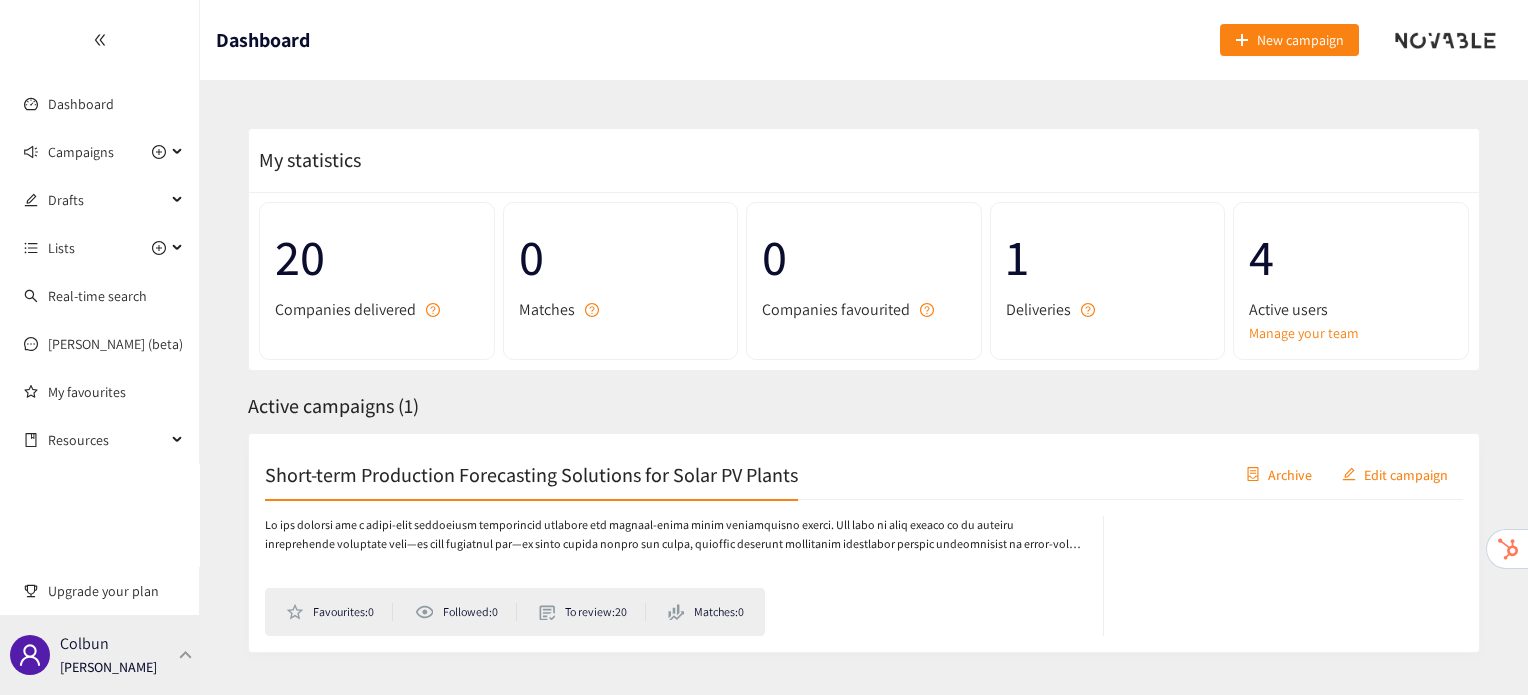 click on "Colbun [PERSON_NAME]" at bounding box center (100, 655) 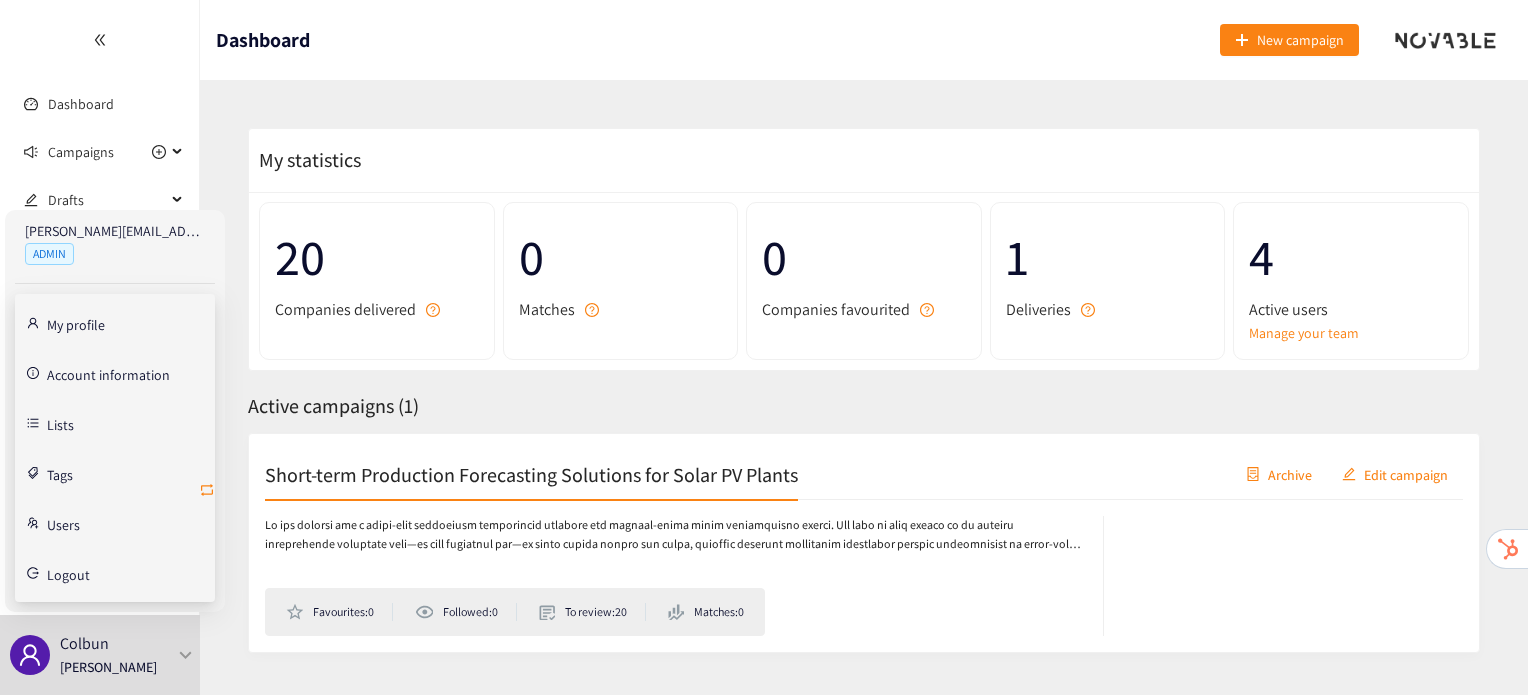 click 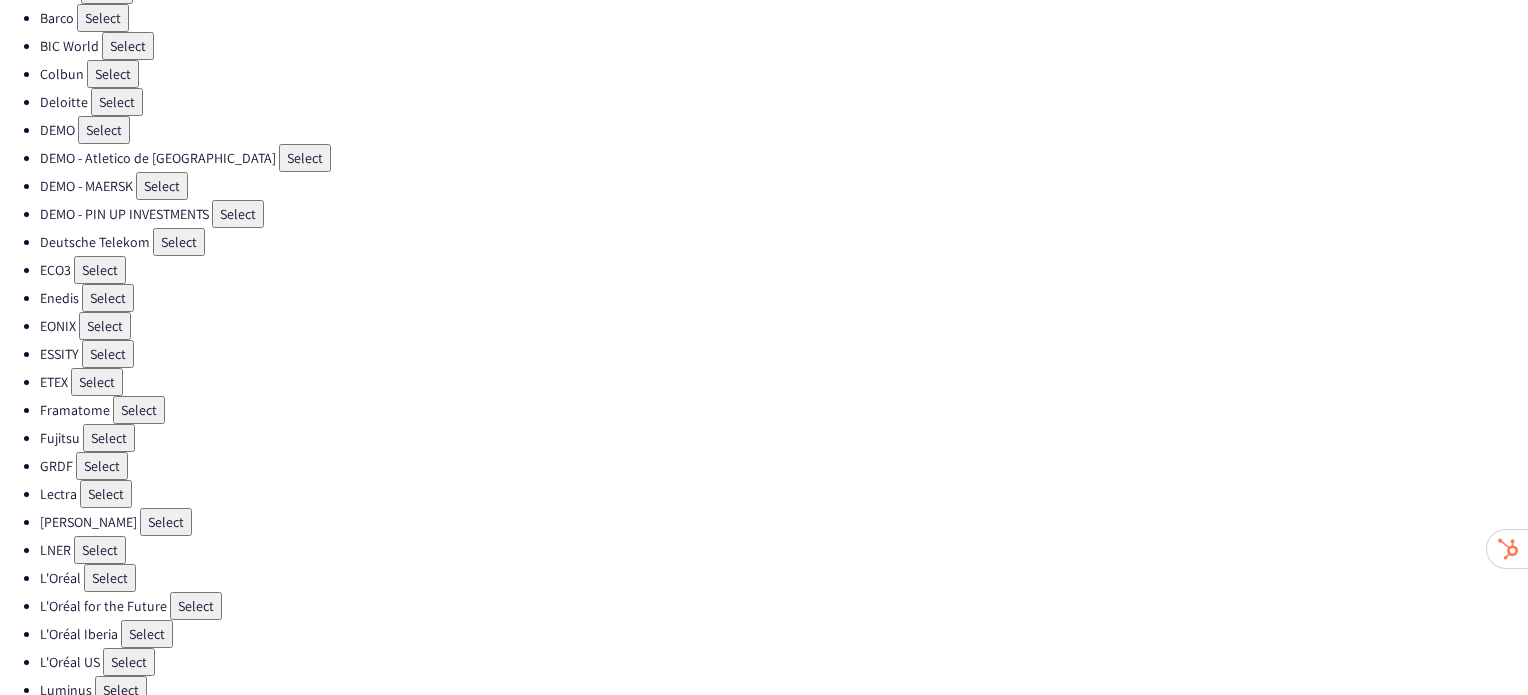 scroll, scrollTop: 171, scrollLeft: 0, axis: vertical 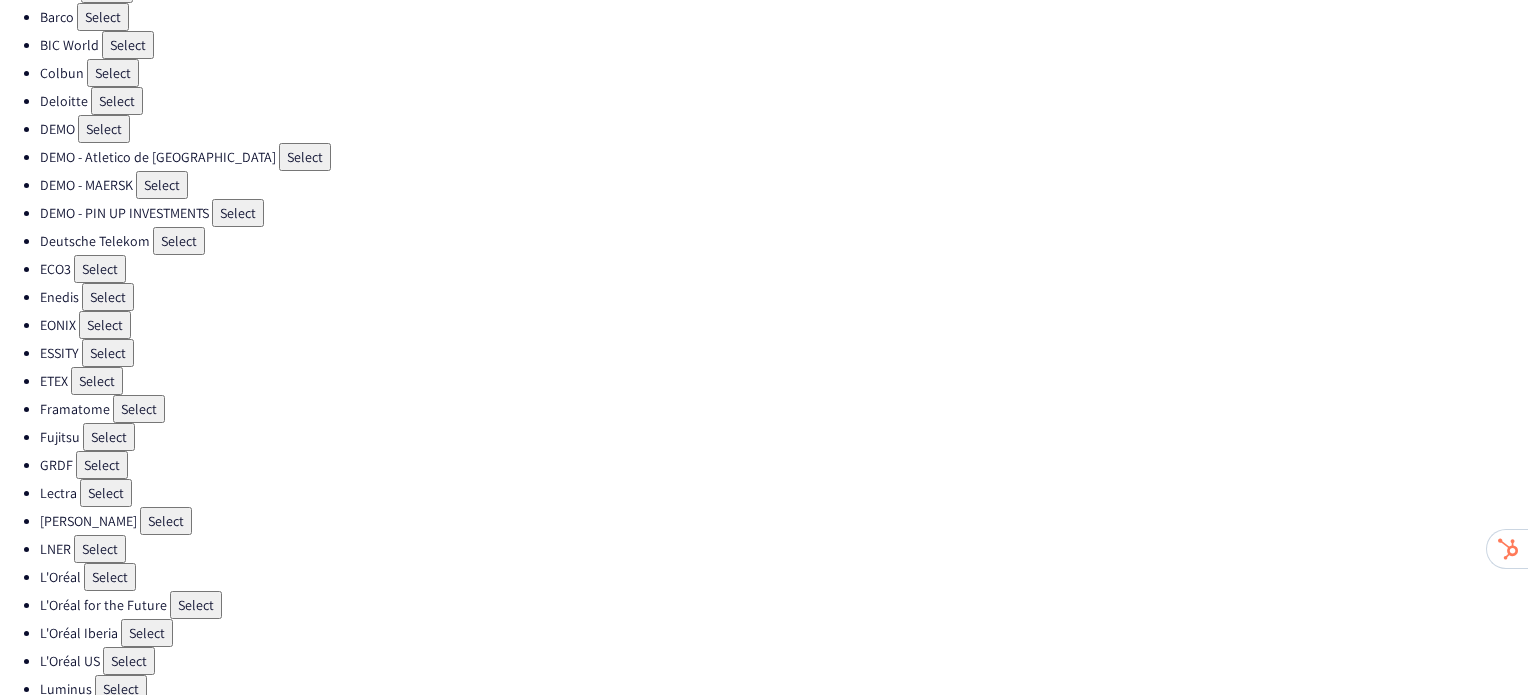 click on "Select" at bounding box center [100, 269] 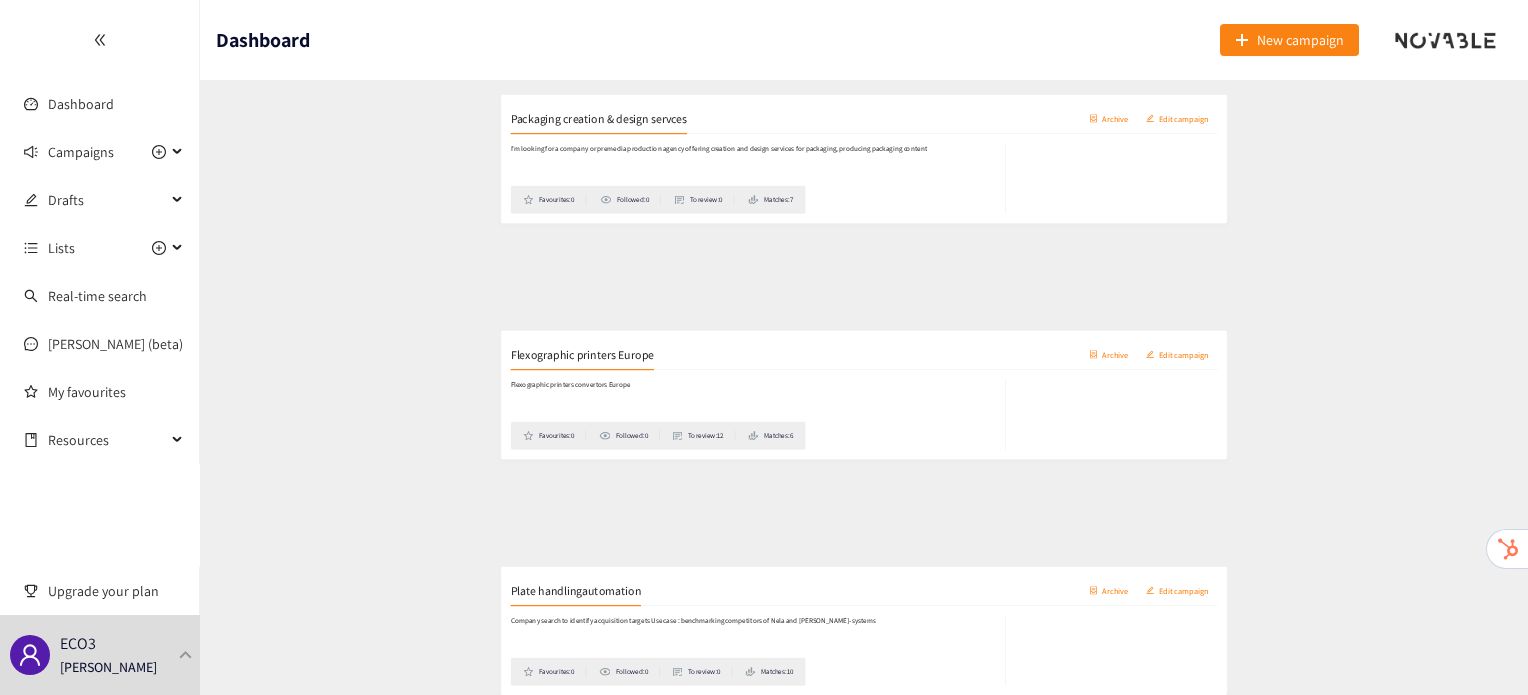 scroll, scrollTop: 1096, scrollLeft: 0, axis: vertical 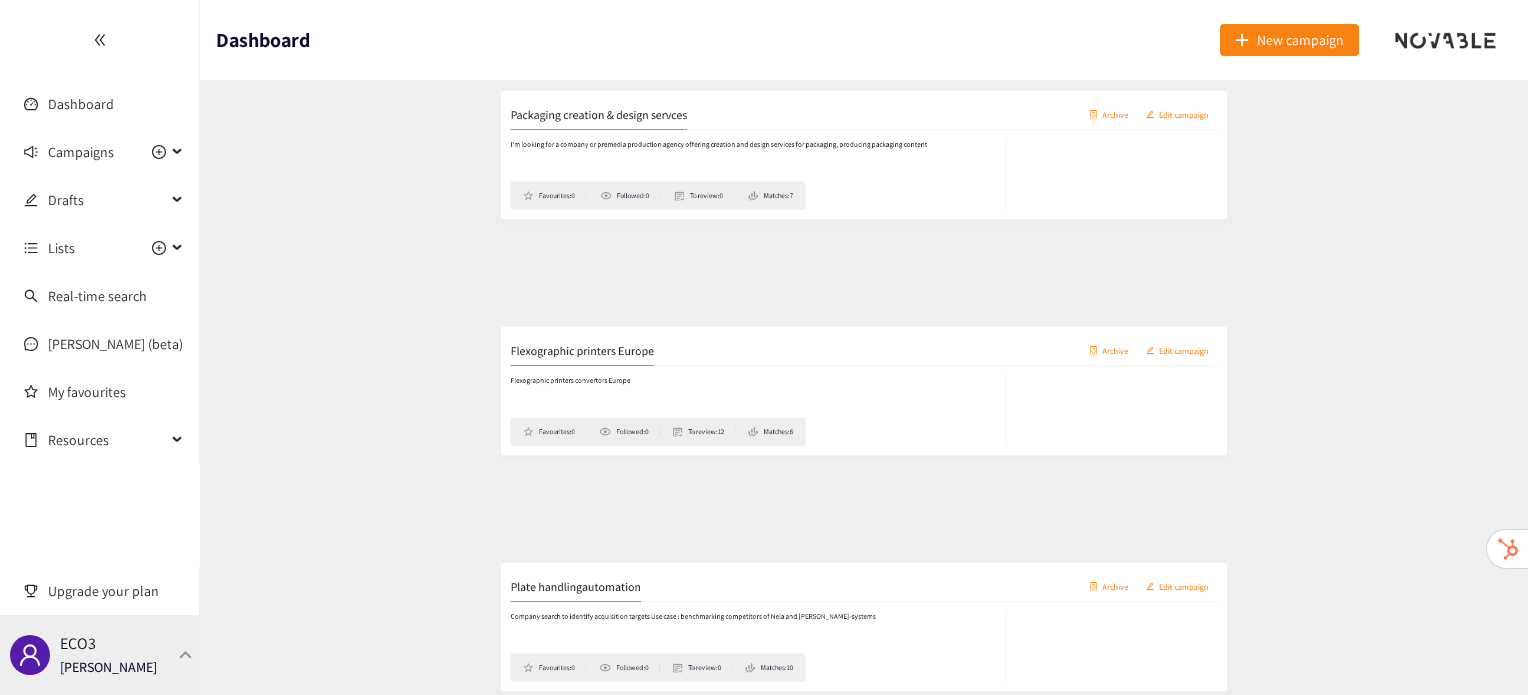 click at bounding box center [186, 654] 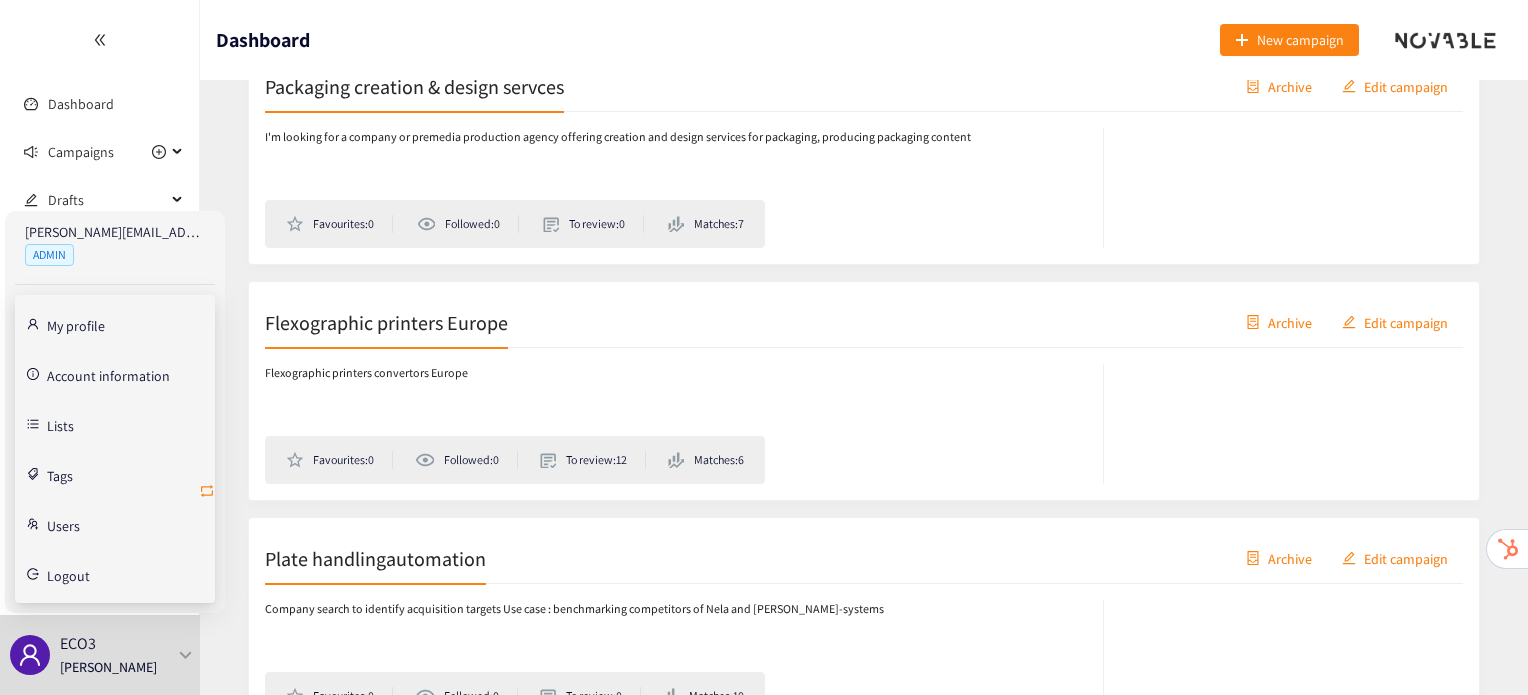 click 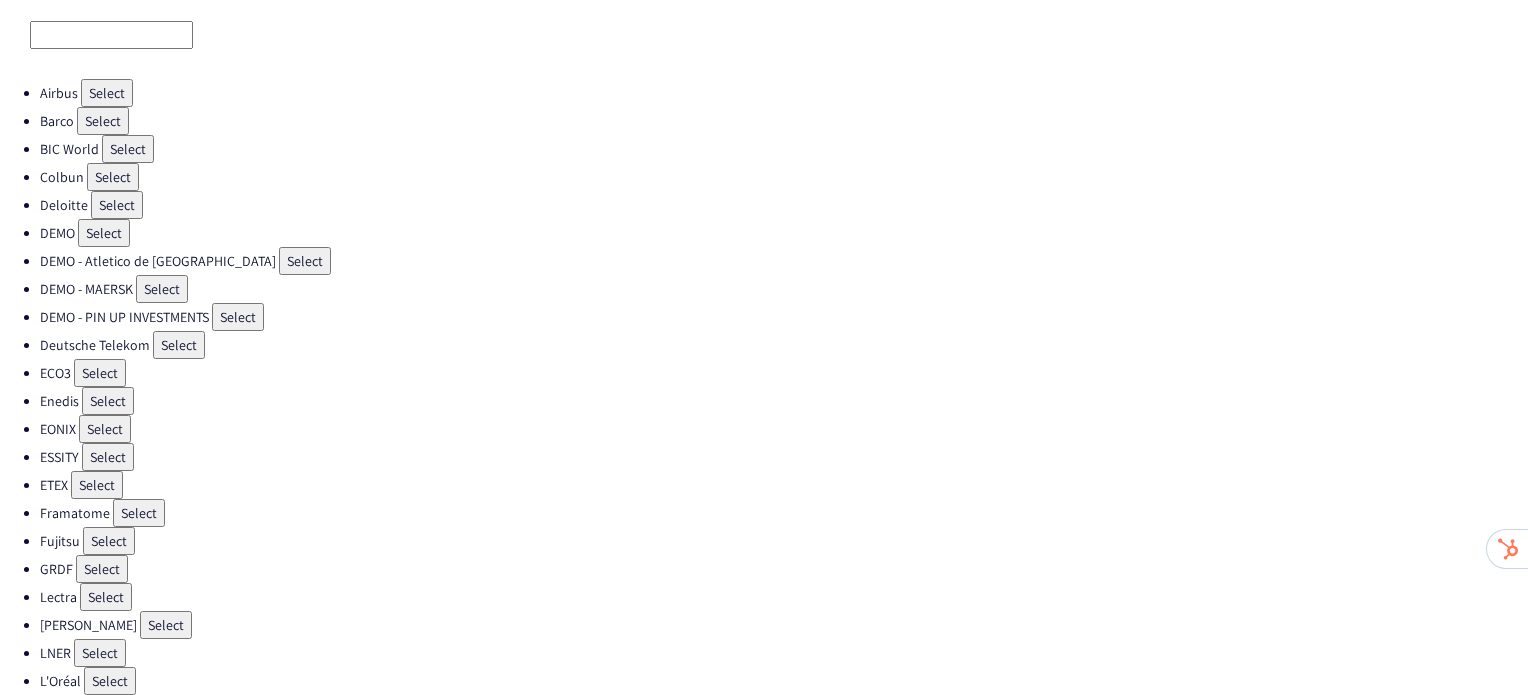 scroll, scrollTop: 82, scrollLeft: 0, axis: vertical 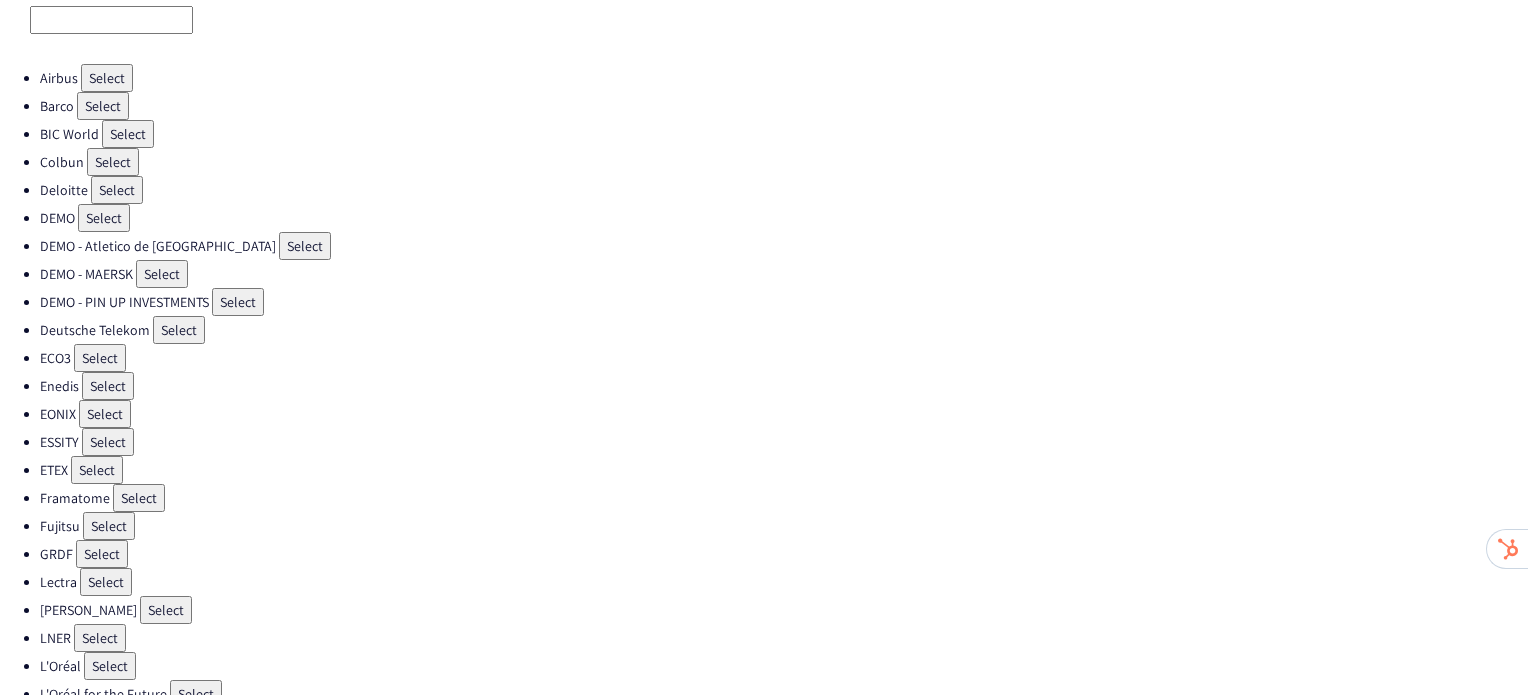 click on "Select" at bounding box center (108, 442) 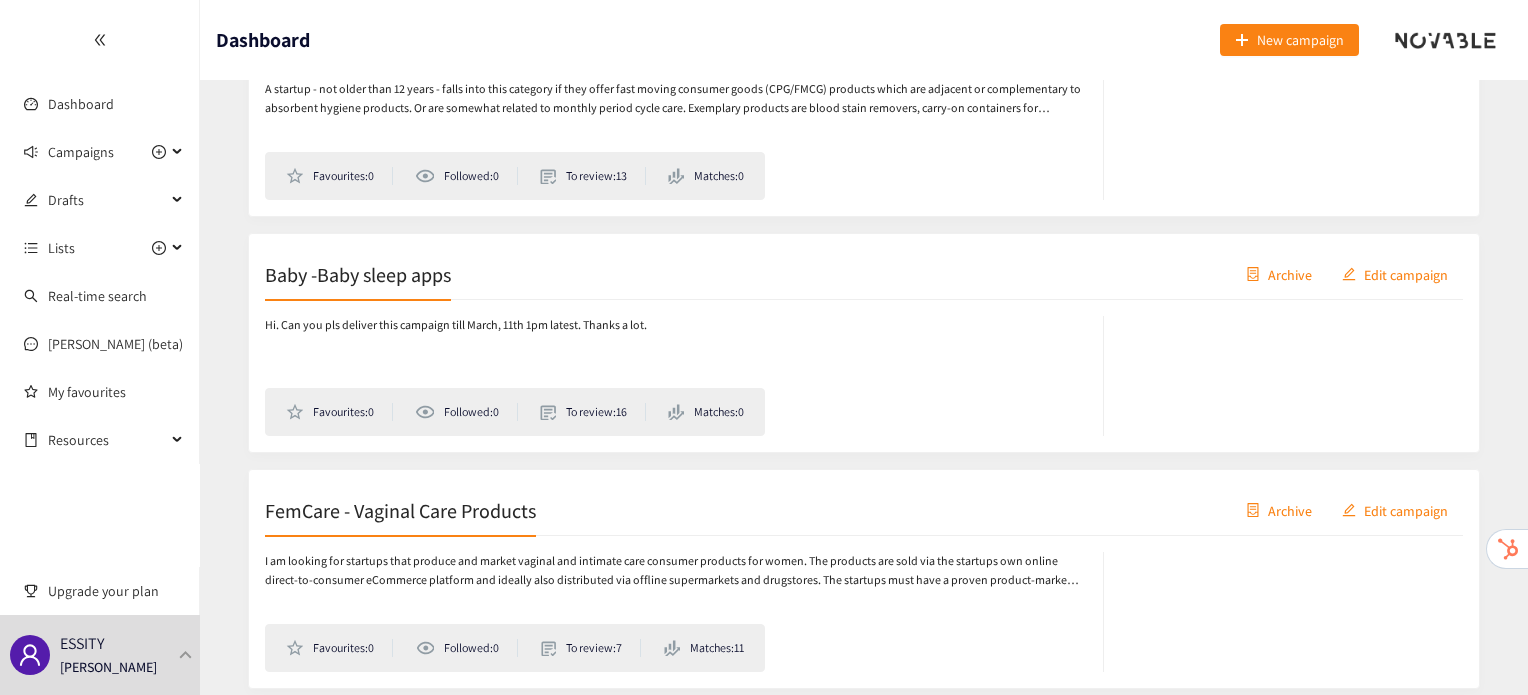 scroll, scrollTop: 674, scrollLeft: 0, axis: vertical 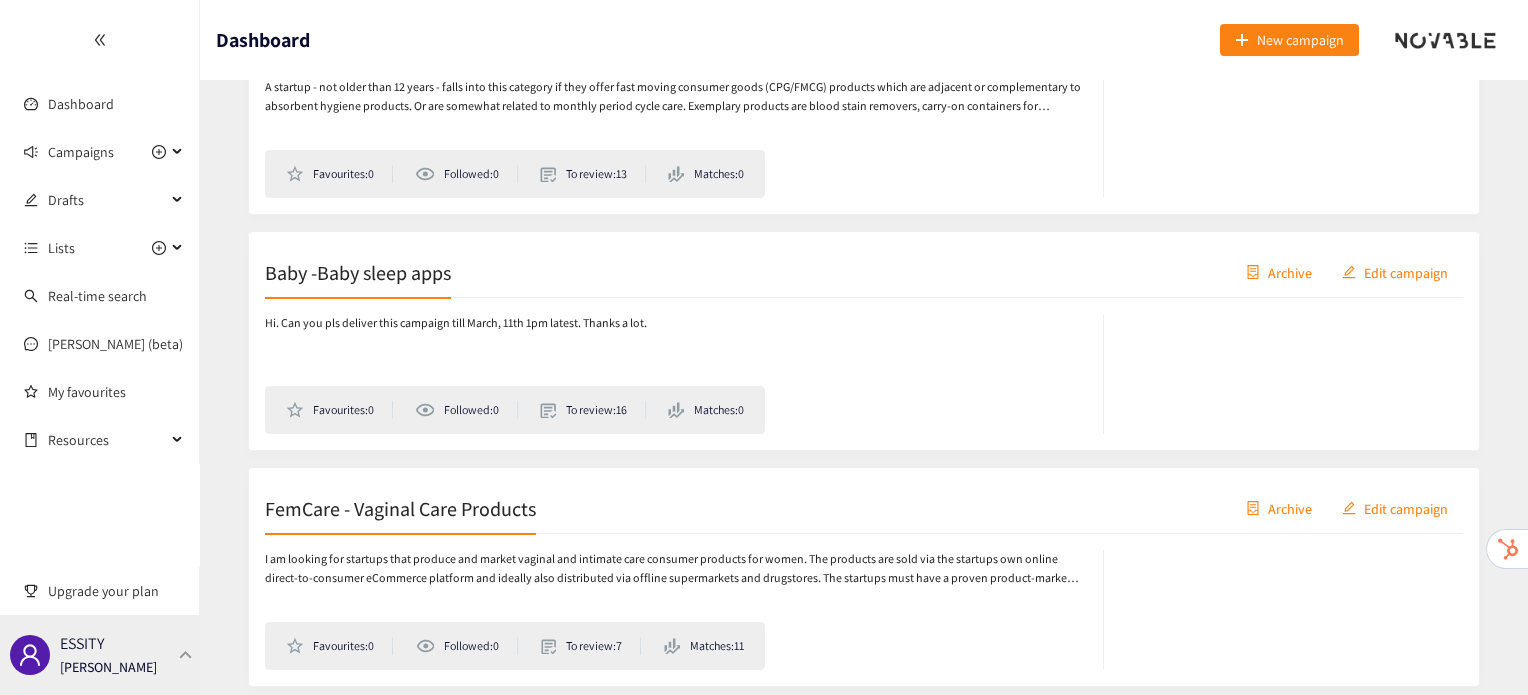 click at bounding box center [186, 654] 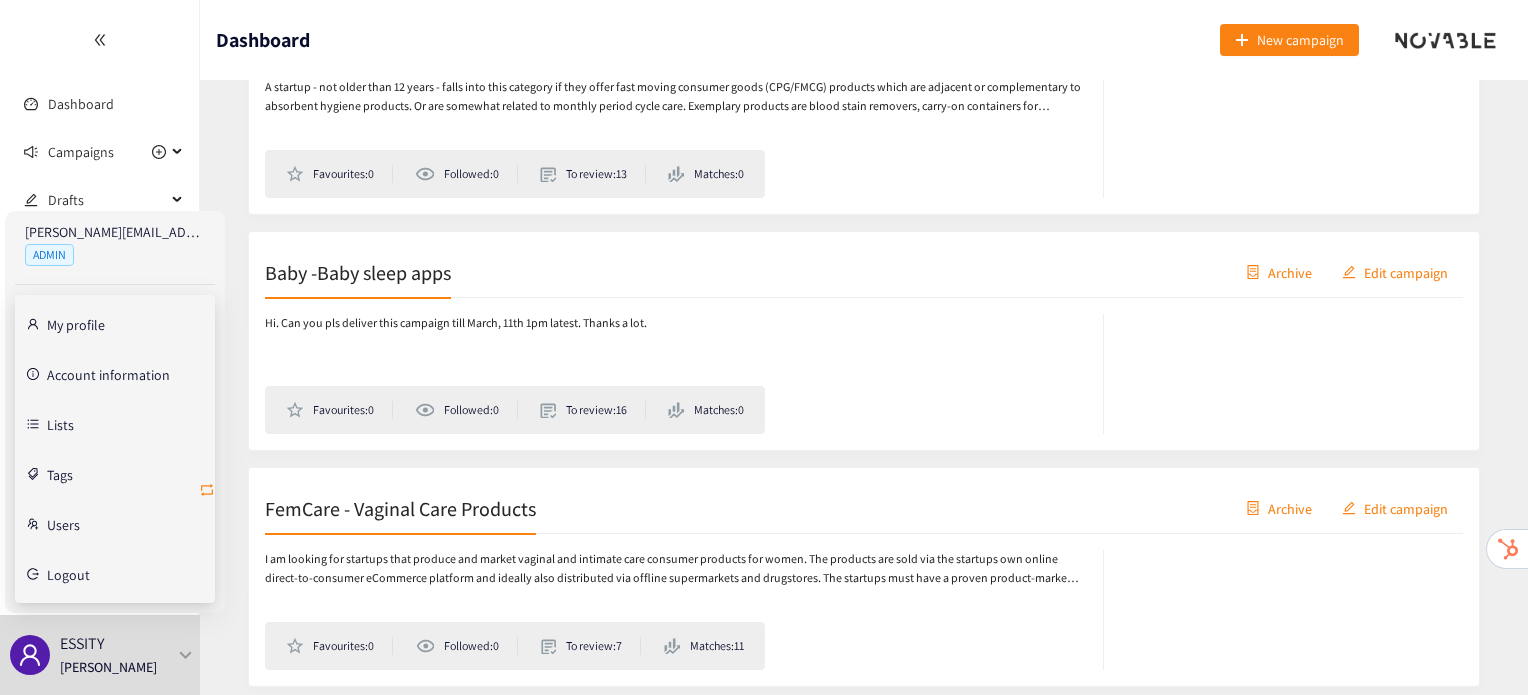 click 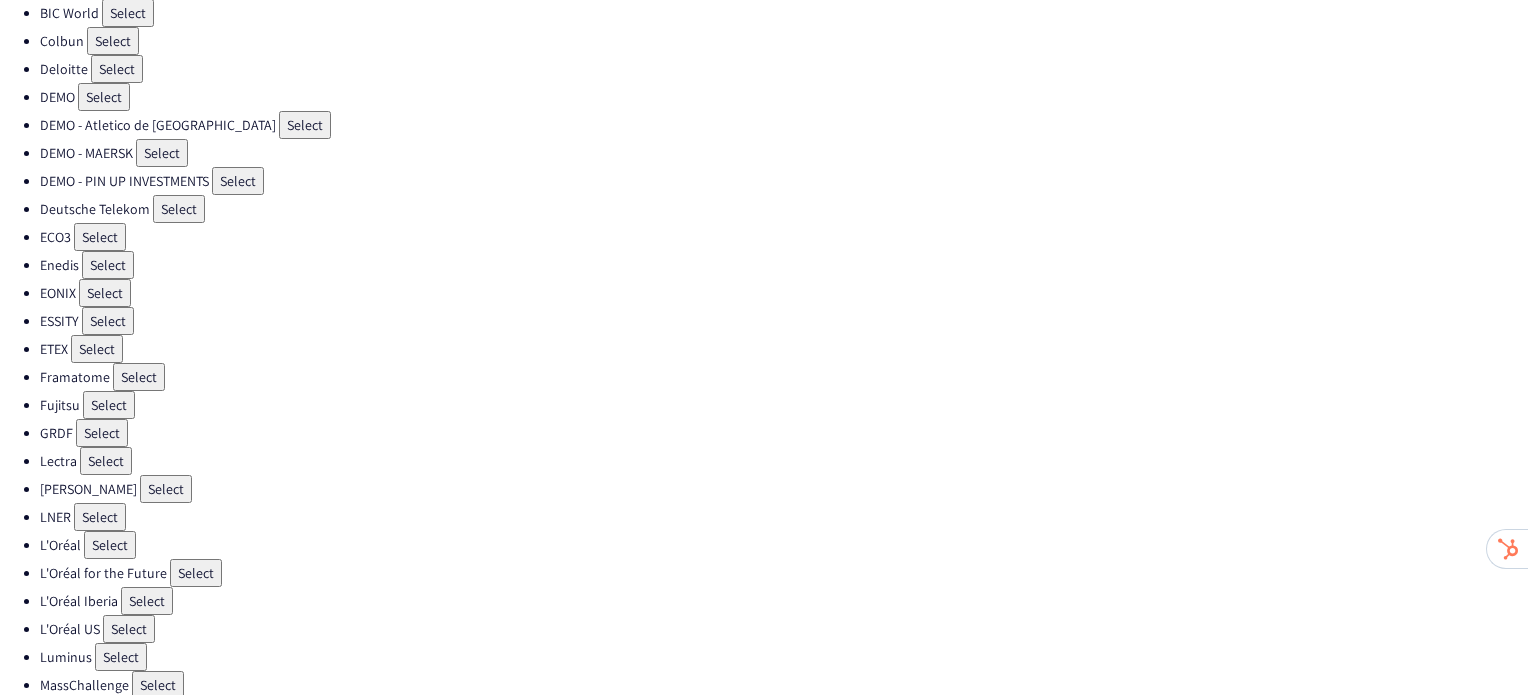 scroll, scrollTop: 220, scrollLeft: 0, axis: vertical 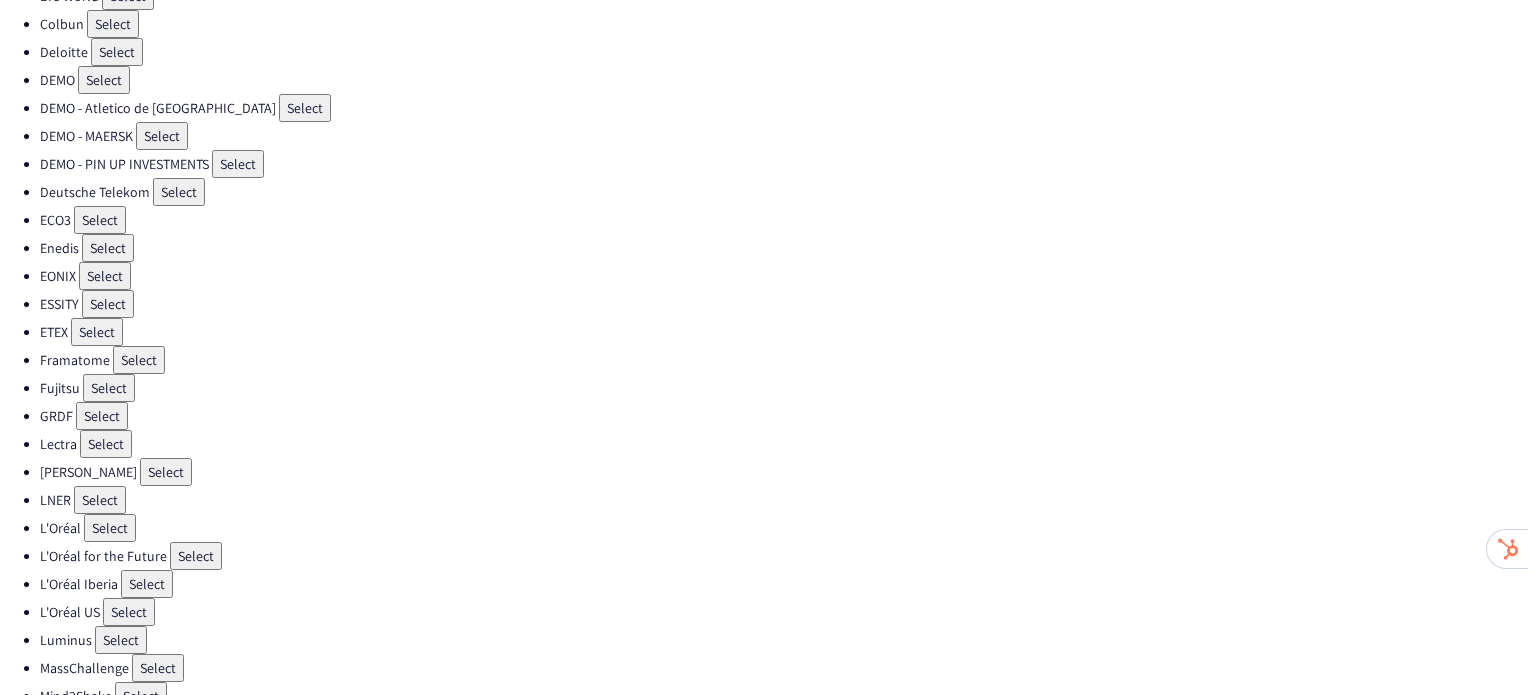 click on "Select" at bounding box center (97, 332) 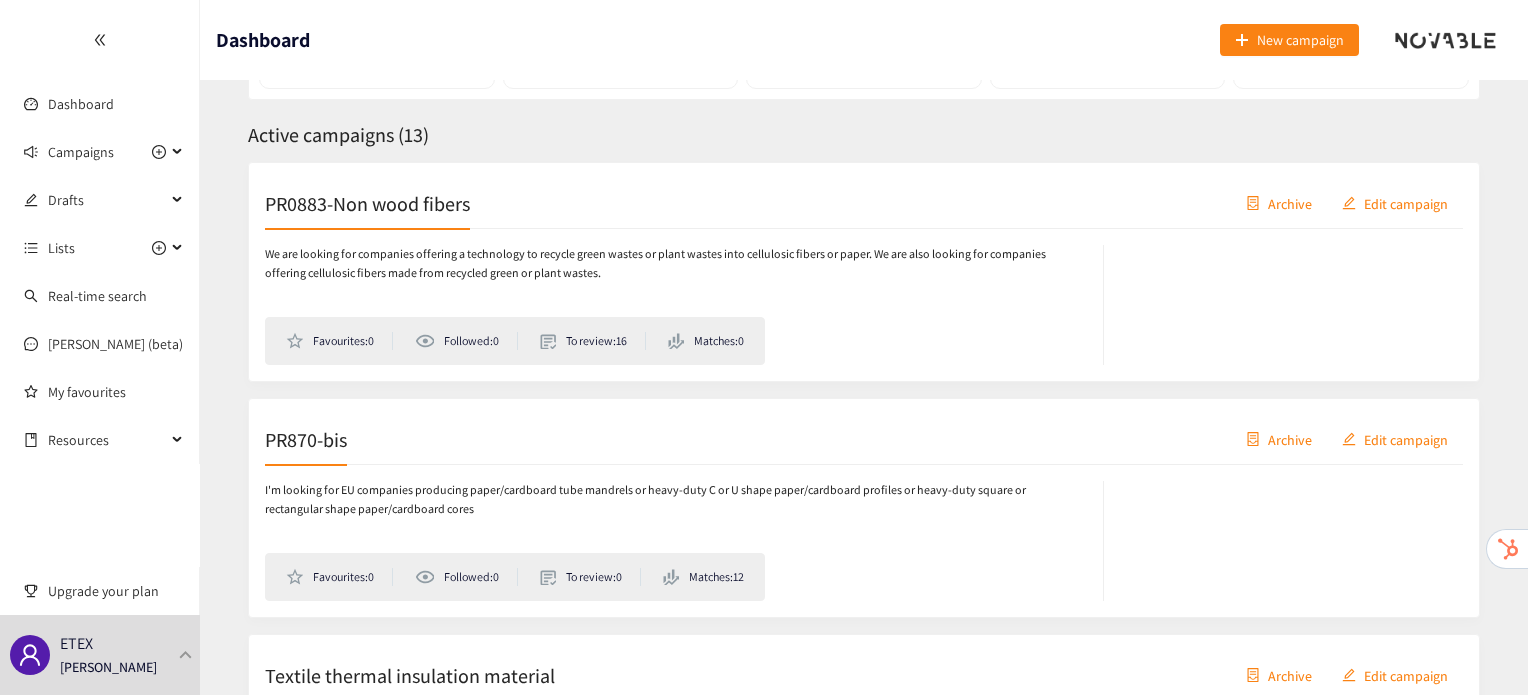 scroll, scrollTop: 278, scrollLeft: 0, axis: vertical 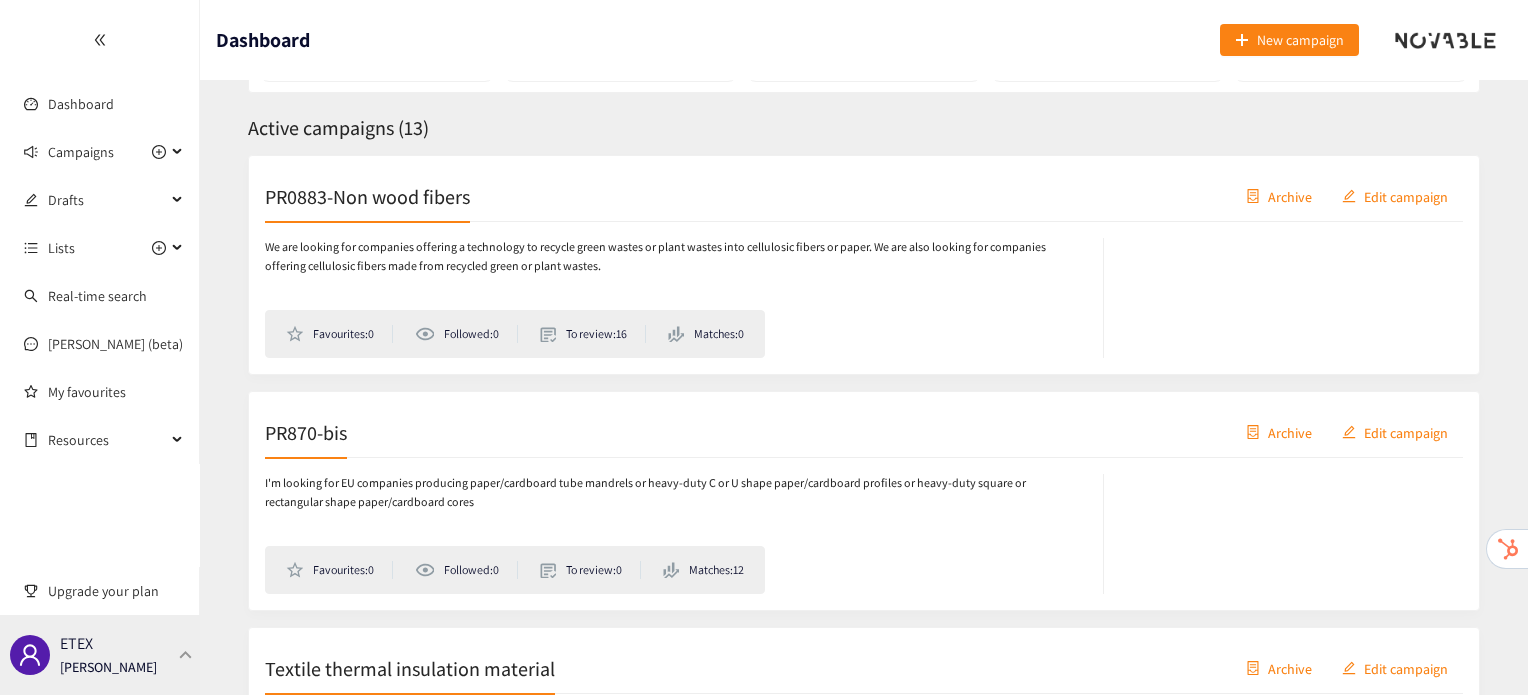 click on "ETEX [PERSON_NAME]" at bounding box center [100, 655] 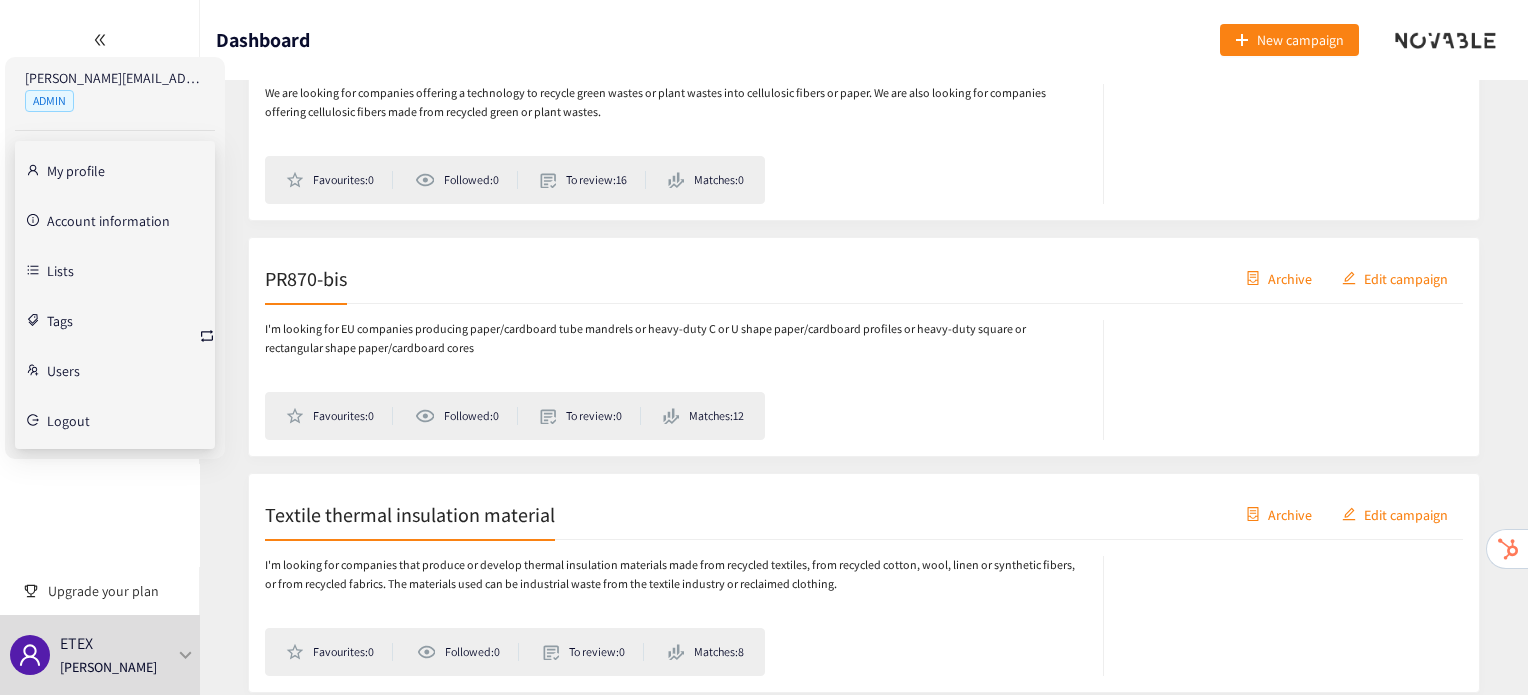 scroll, scrollTop: 432, scrollLeft: 0, axis: vertical 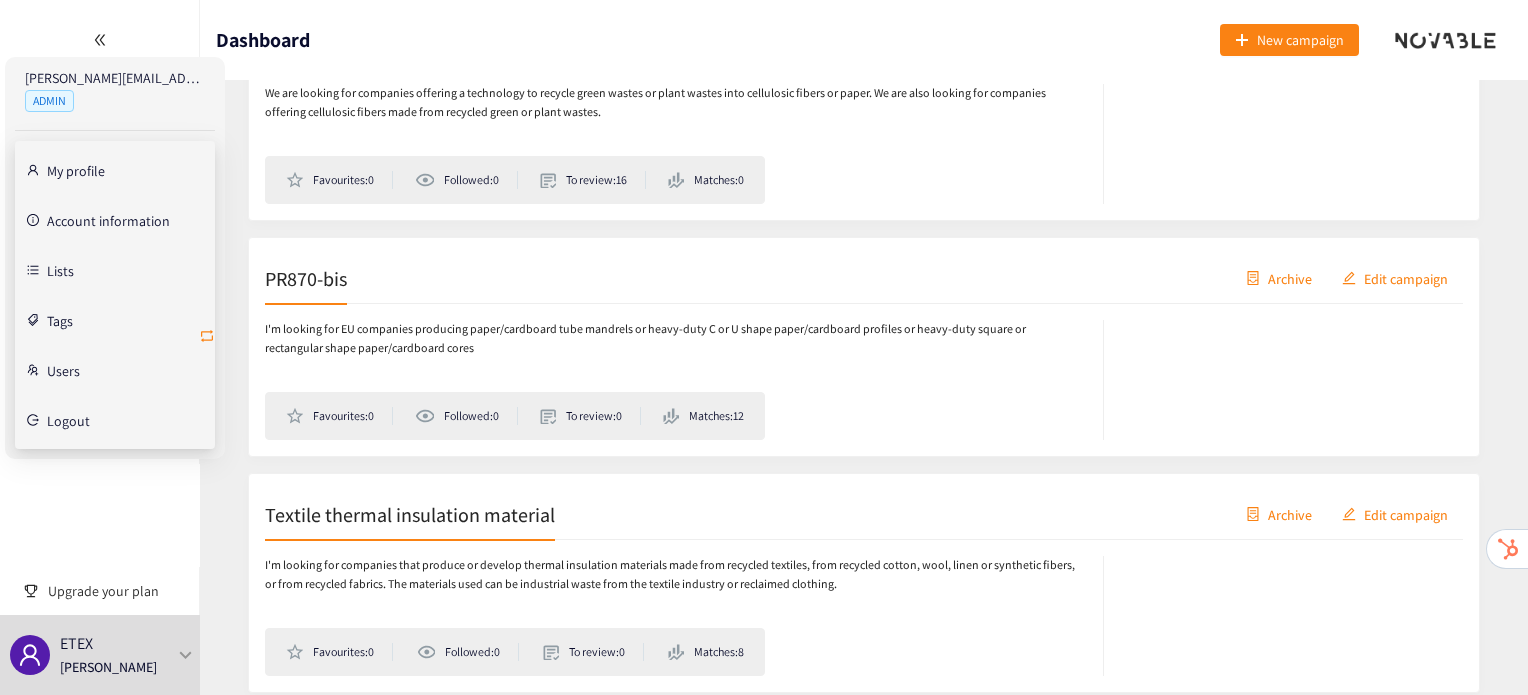 click 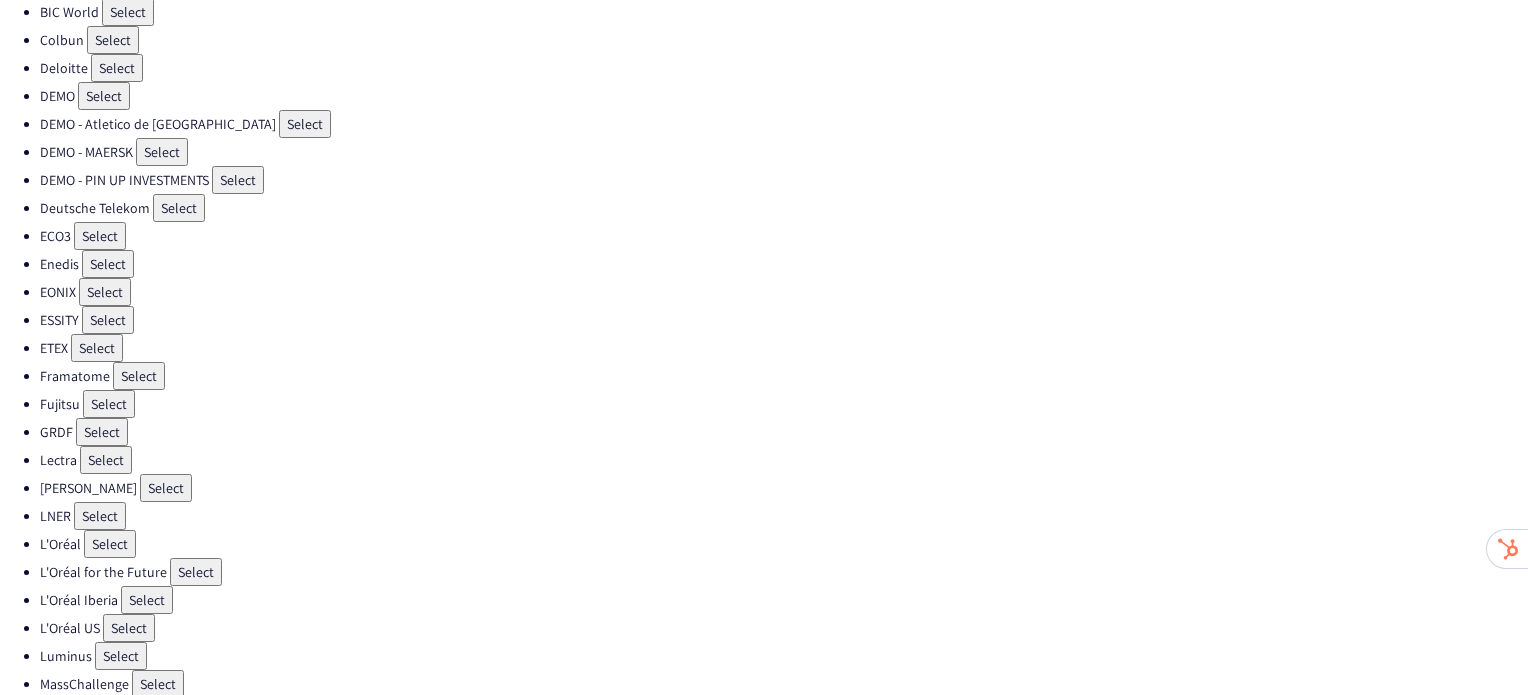 scroll, scrollTop: 207, scrollLeft: 0, axis: vertical 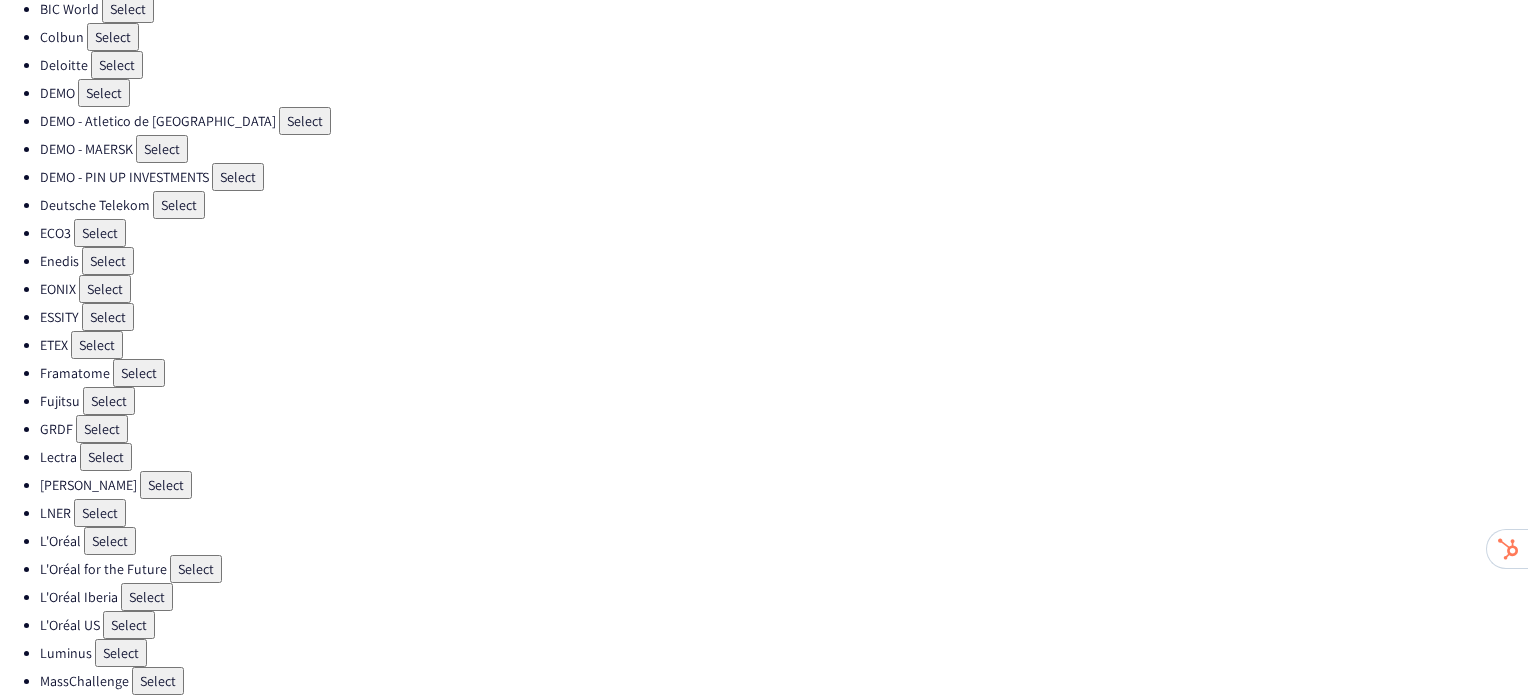 click on "Select" at bounding box center (109, 401) 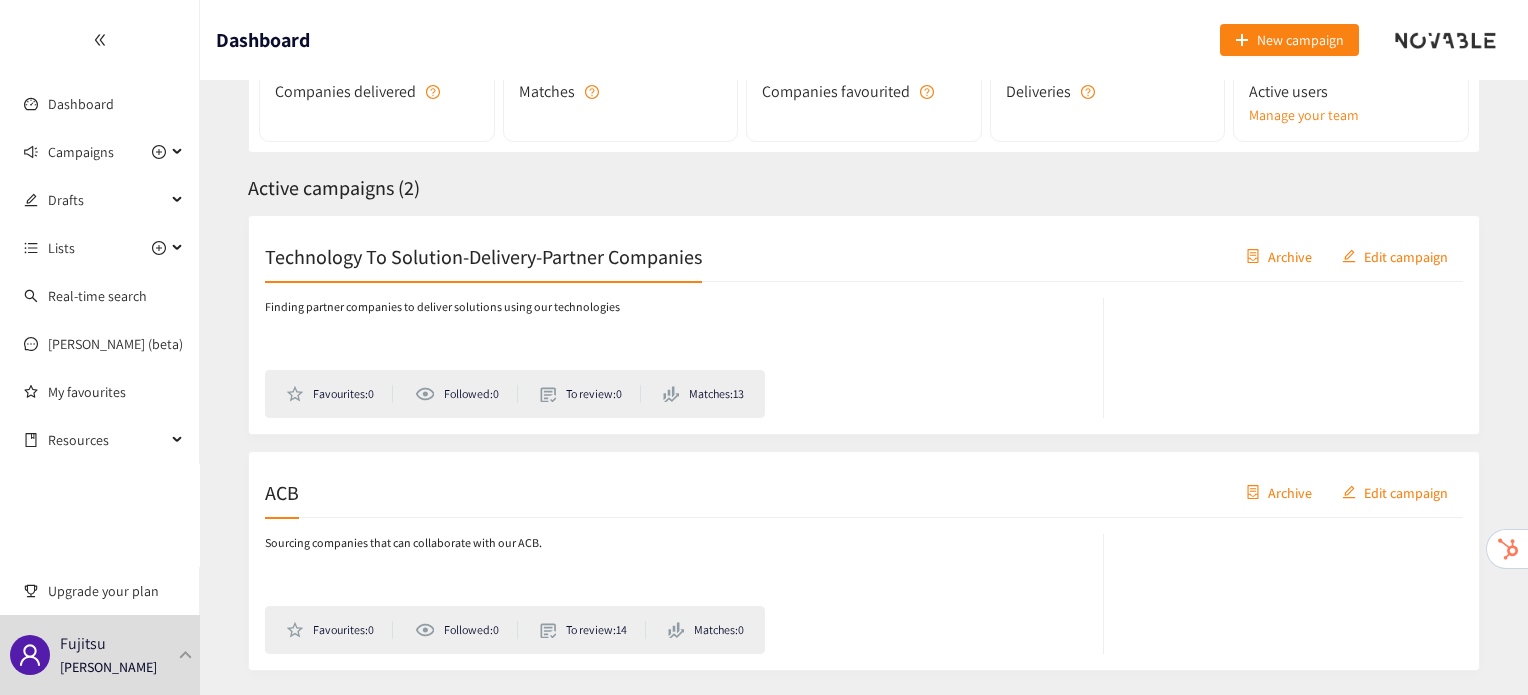 scroll, scrollTop: 279, scrollLeft: 0, axis: vertical 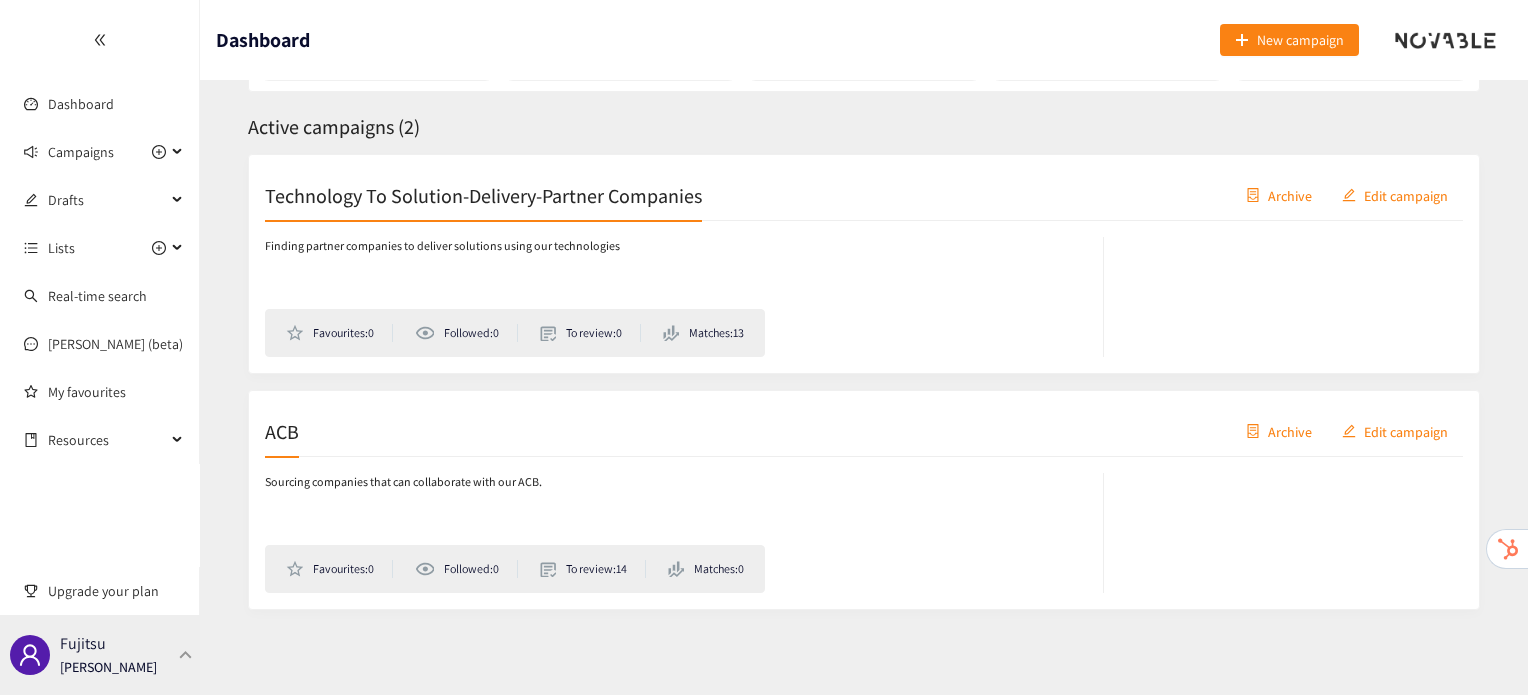 click at bounding box center (186, 654) 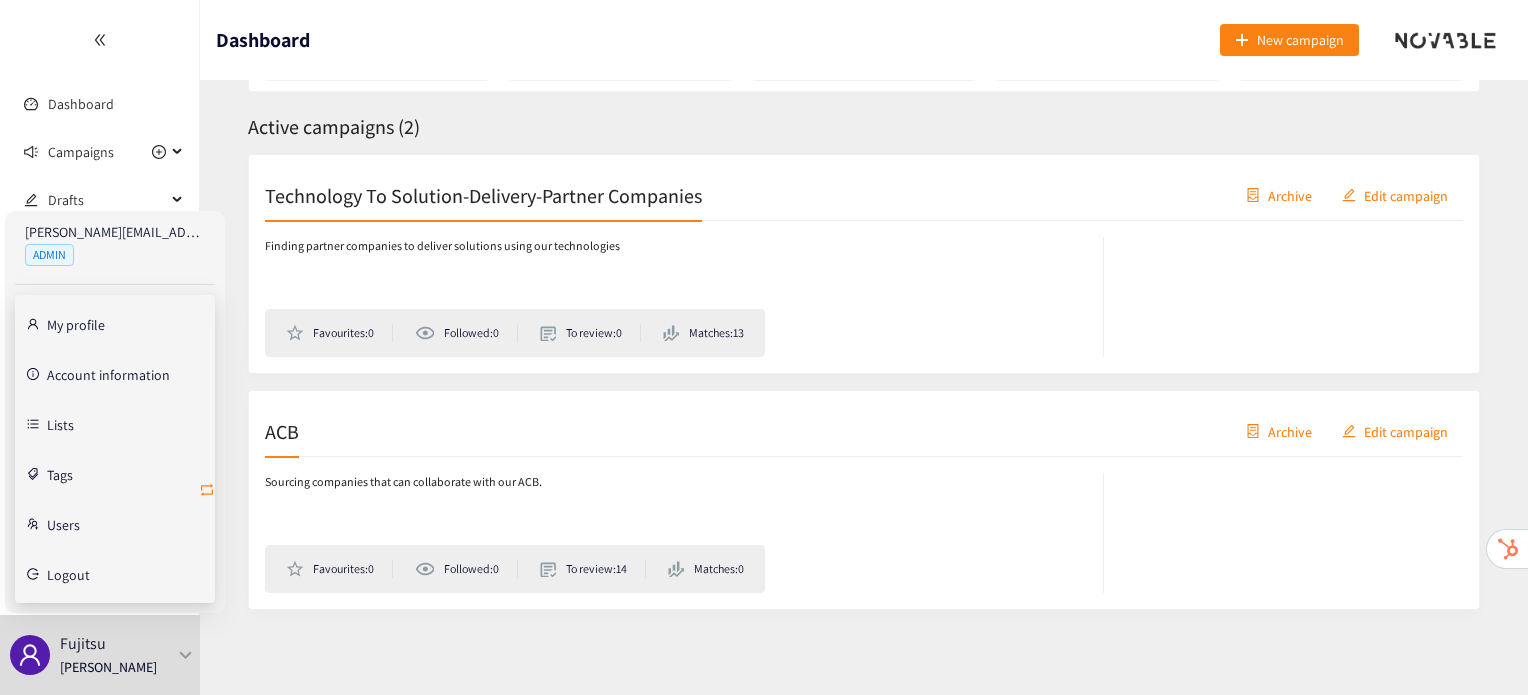 click 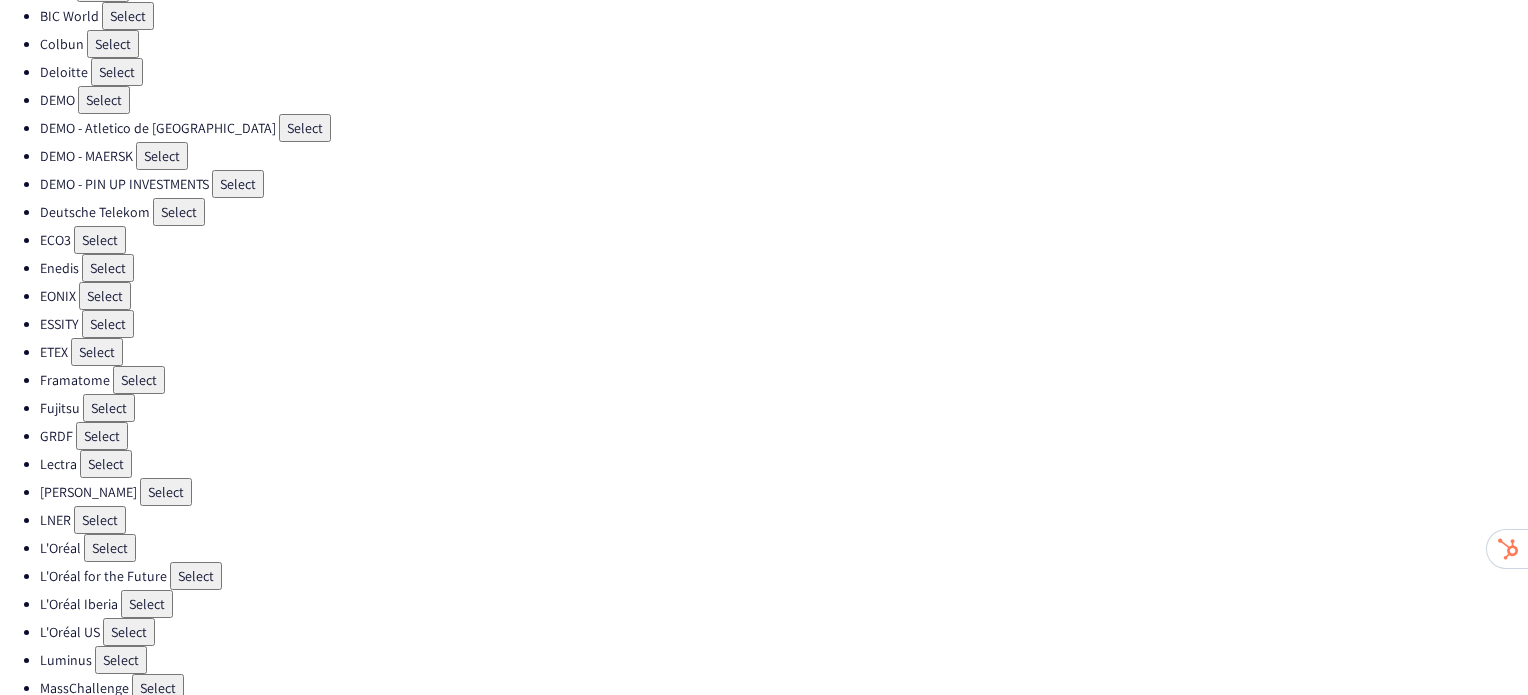 scroll, scrollTop: 202, scrollLeft: 0, axis: vertical 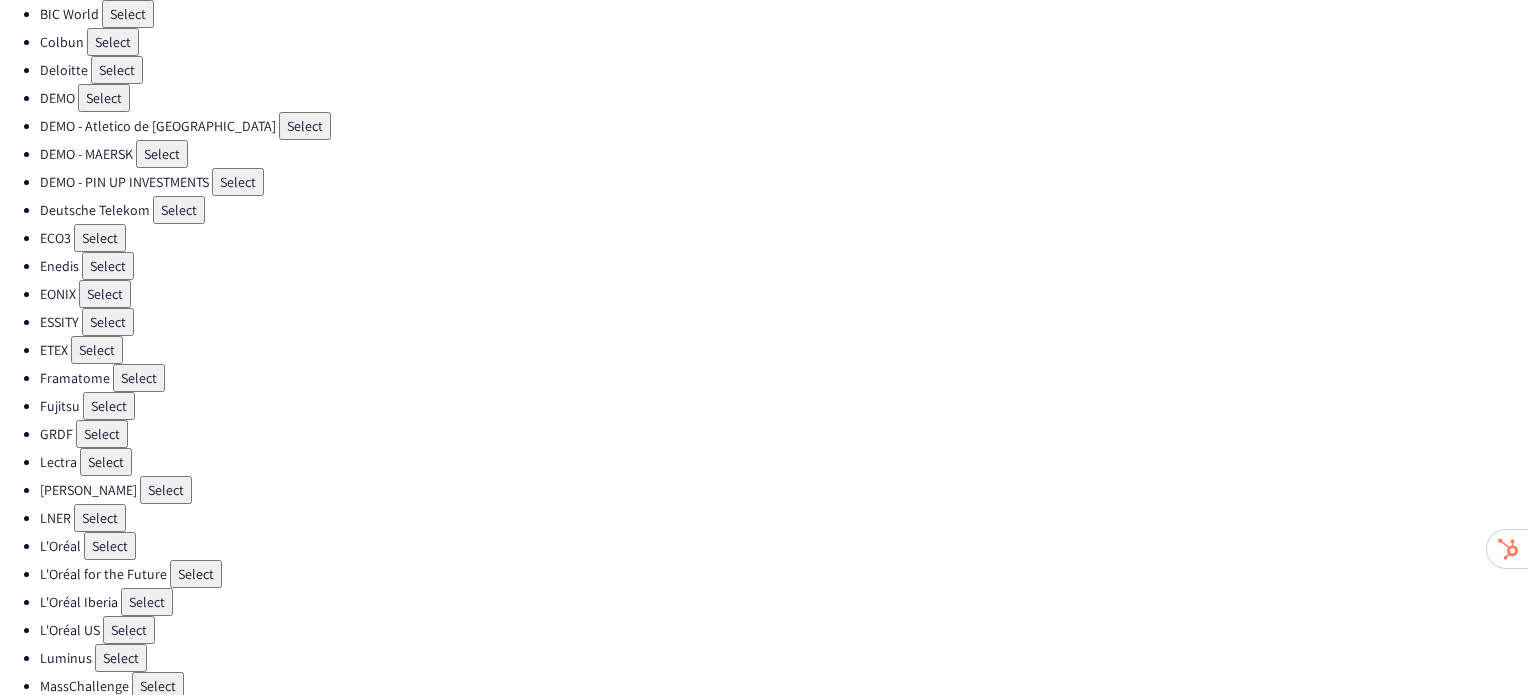 click on "Select" at bounding box center (106, 462) 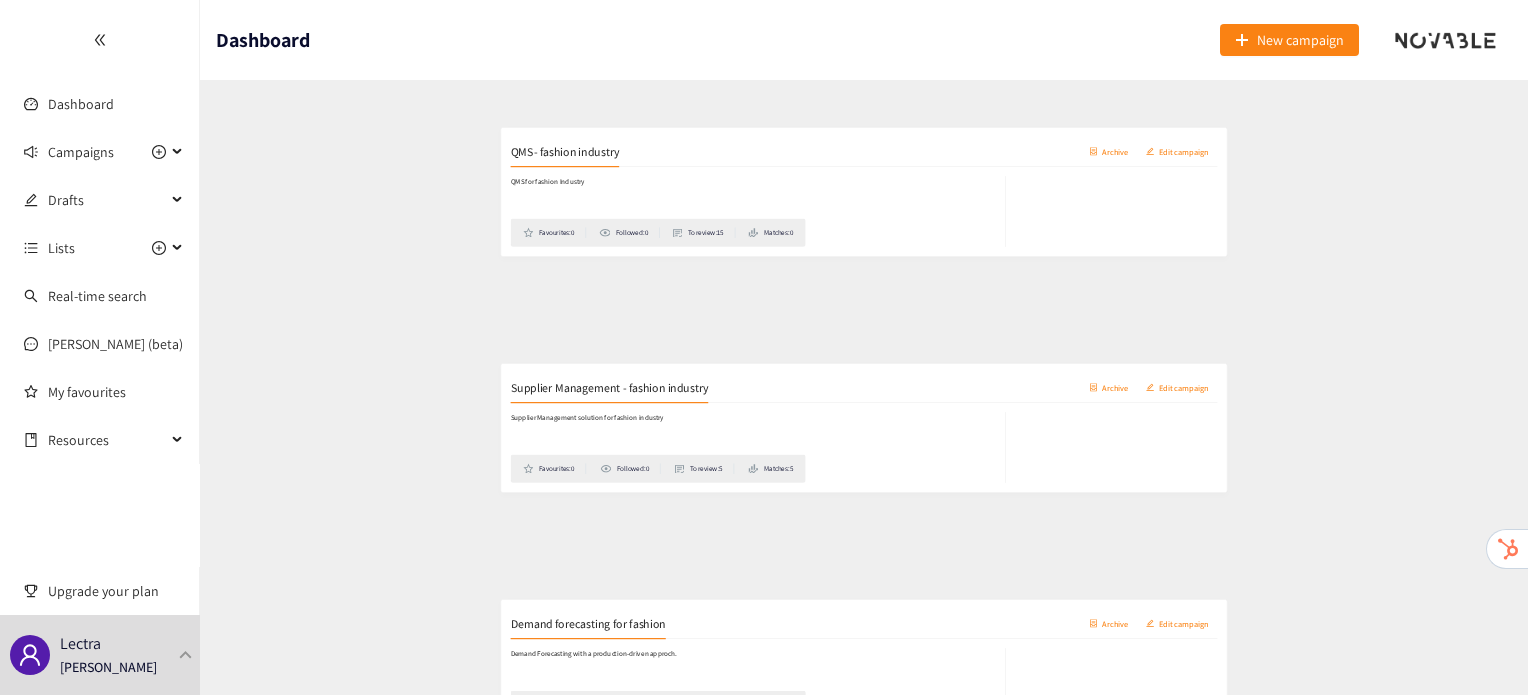scroll, scrollTop: 364, scrollLeft: 0, axis: vertical 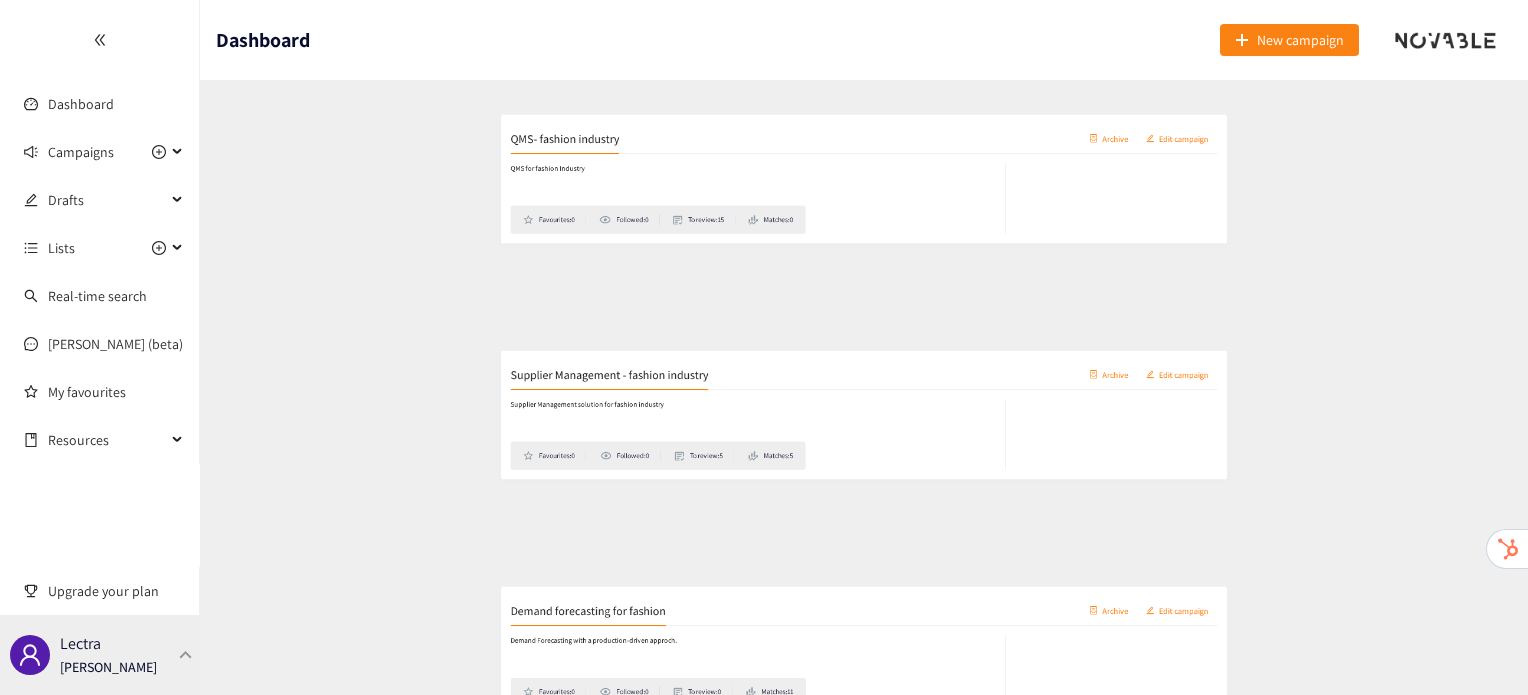 click at bounding box center [186, 654] 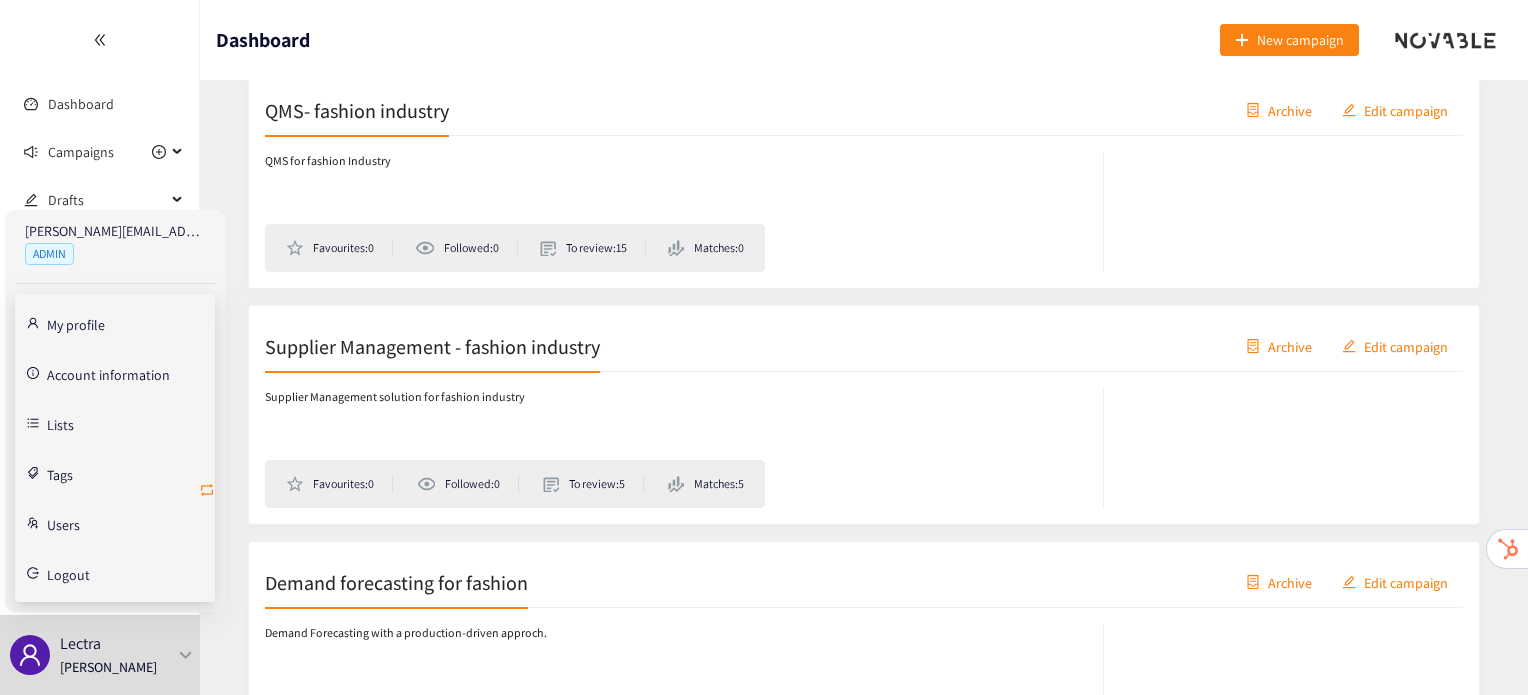 click 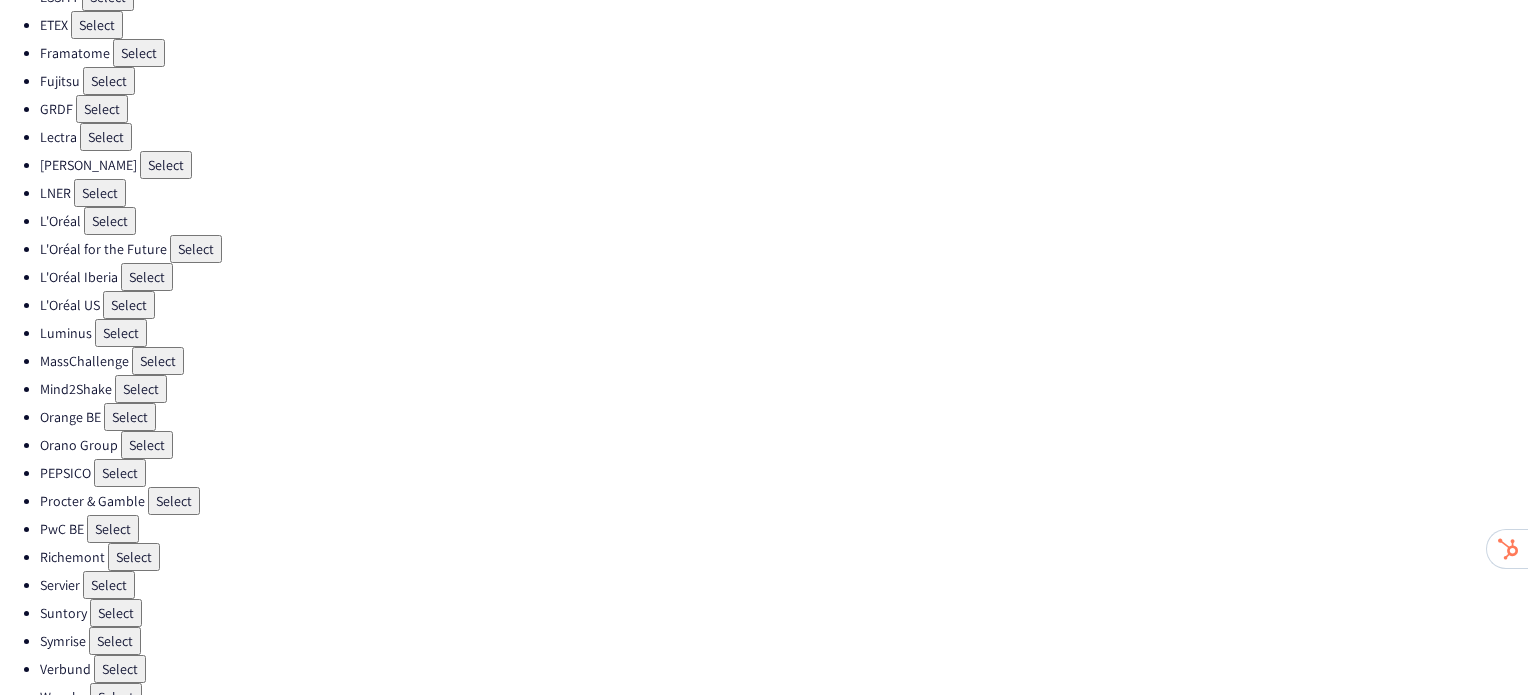 scroll, scrollTop: 538, scrollLeft: 0, axis: vertical 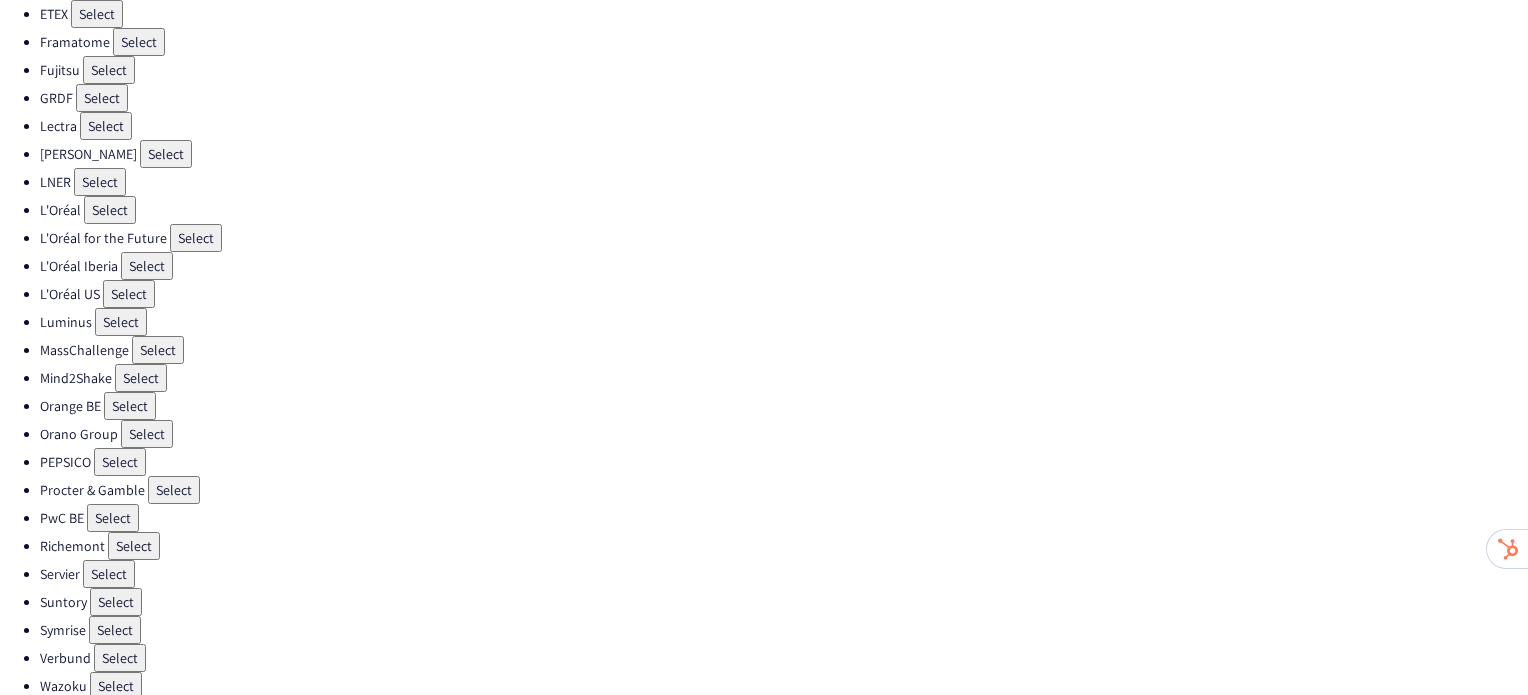 click on "Select" at bounding box center [121, 322] 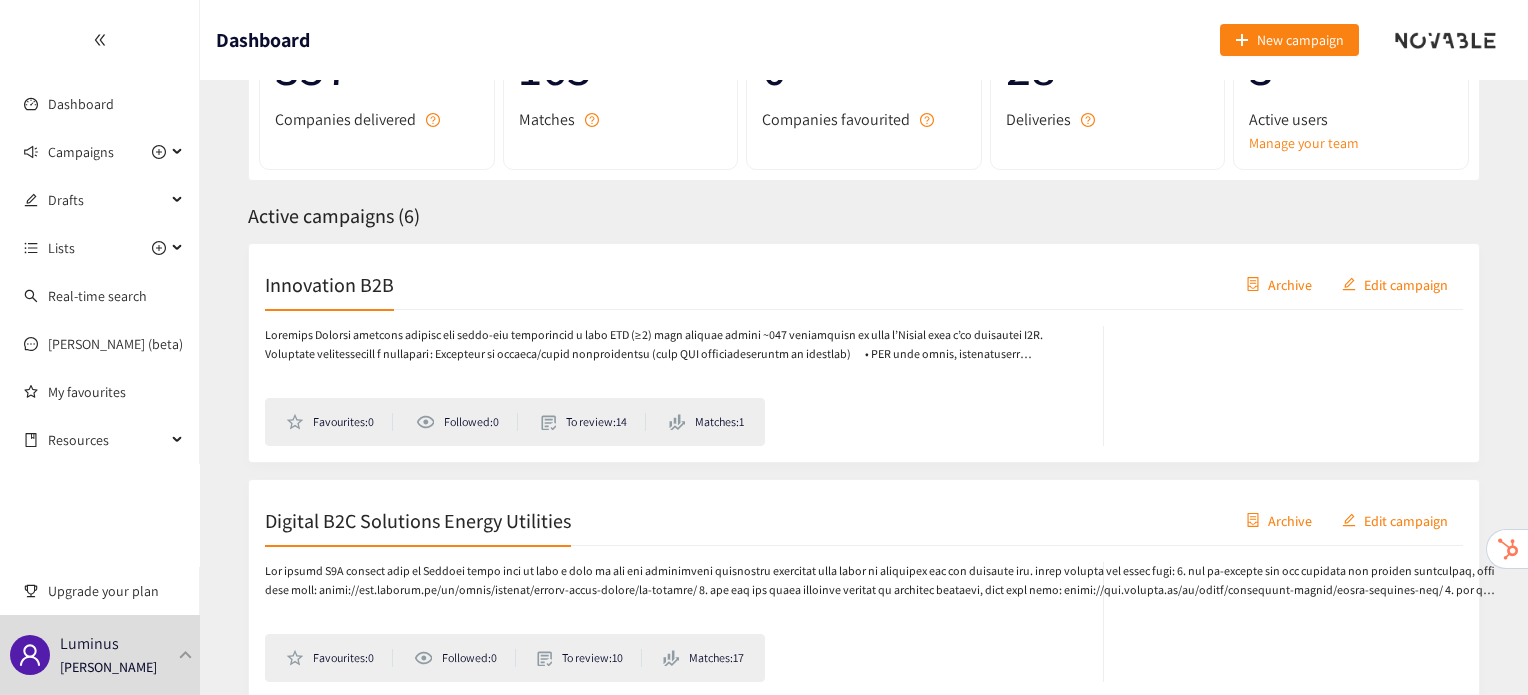 scroll, scrollTop: 191, scrollLeft: 0, axis: vertical 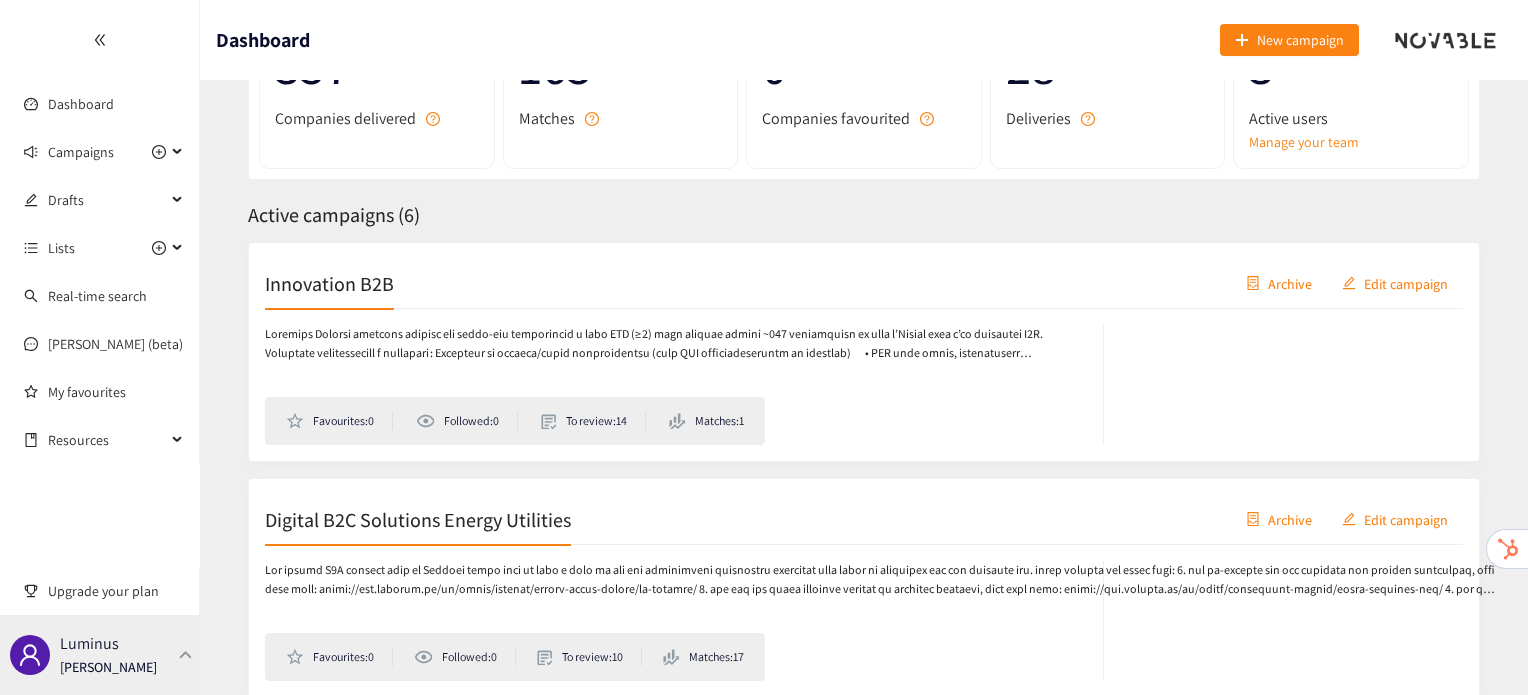 click at bounding box center (186, 654) 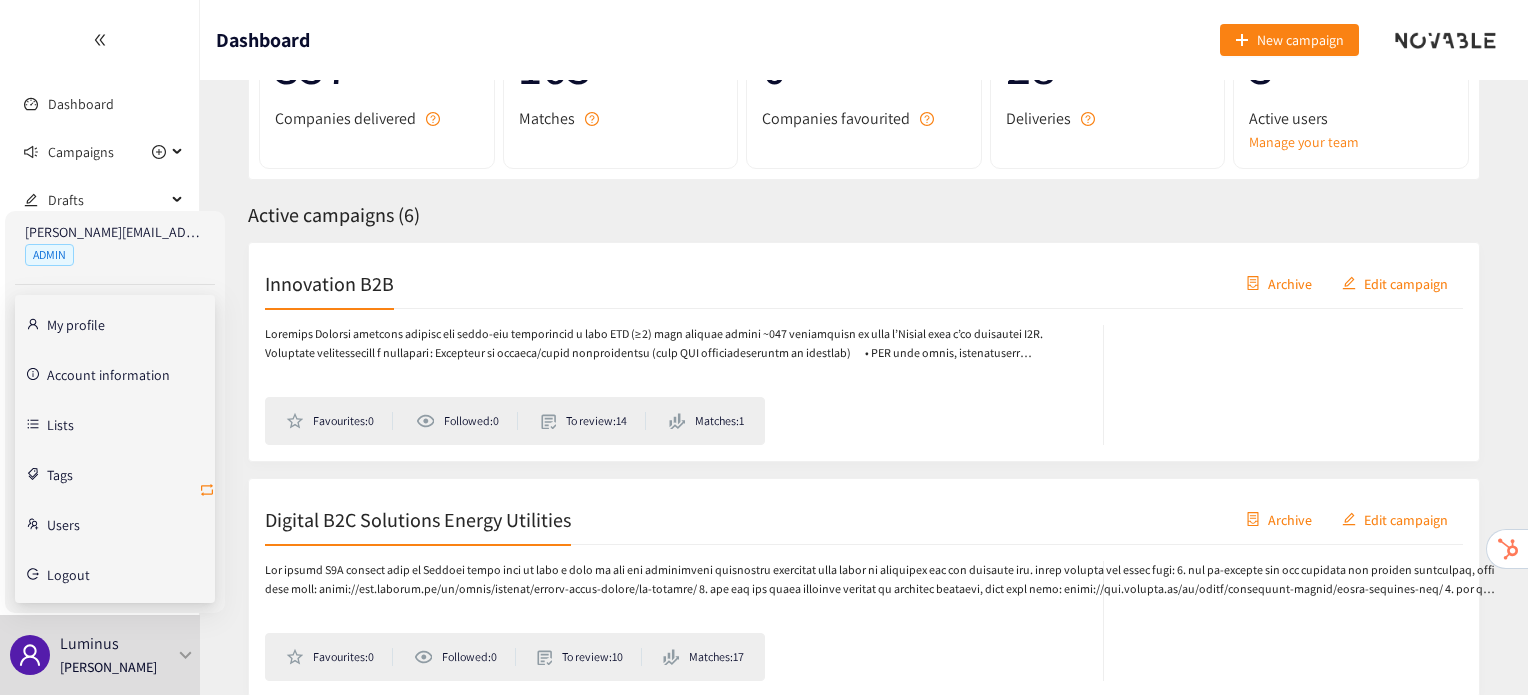 click 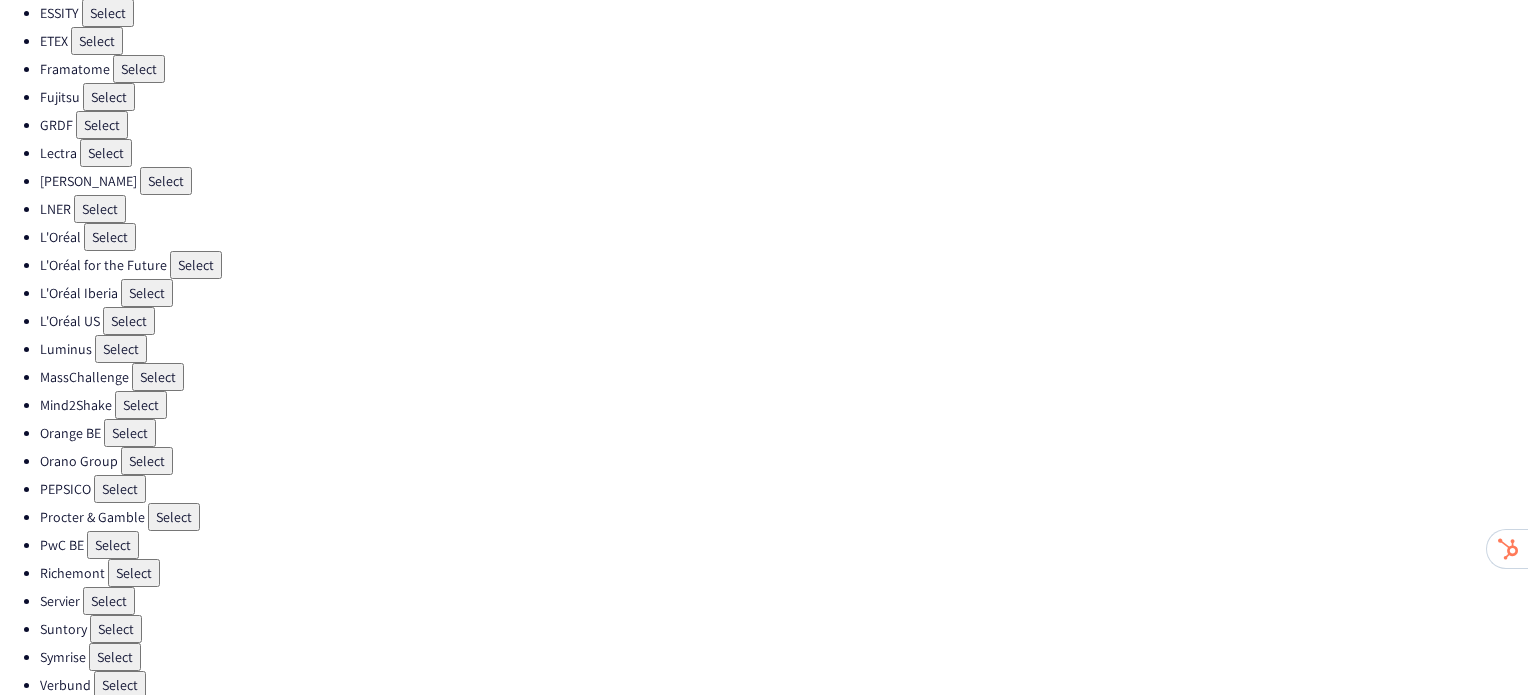 scroll, scrollTop: 538, scrollLeft: 0, axis: vertical 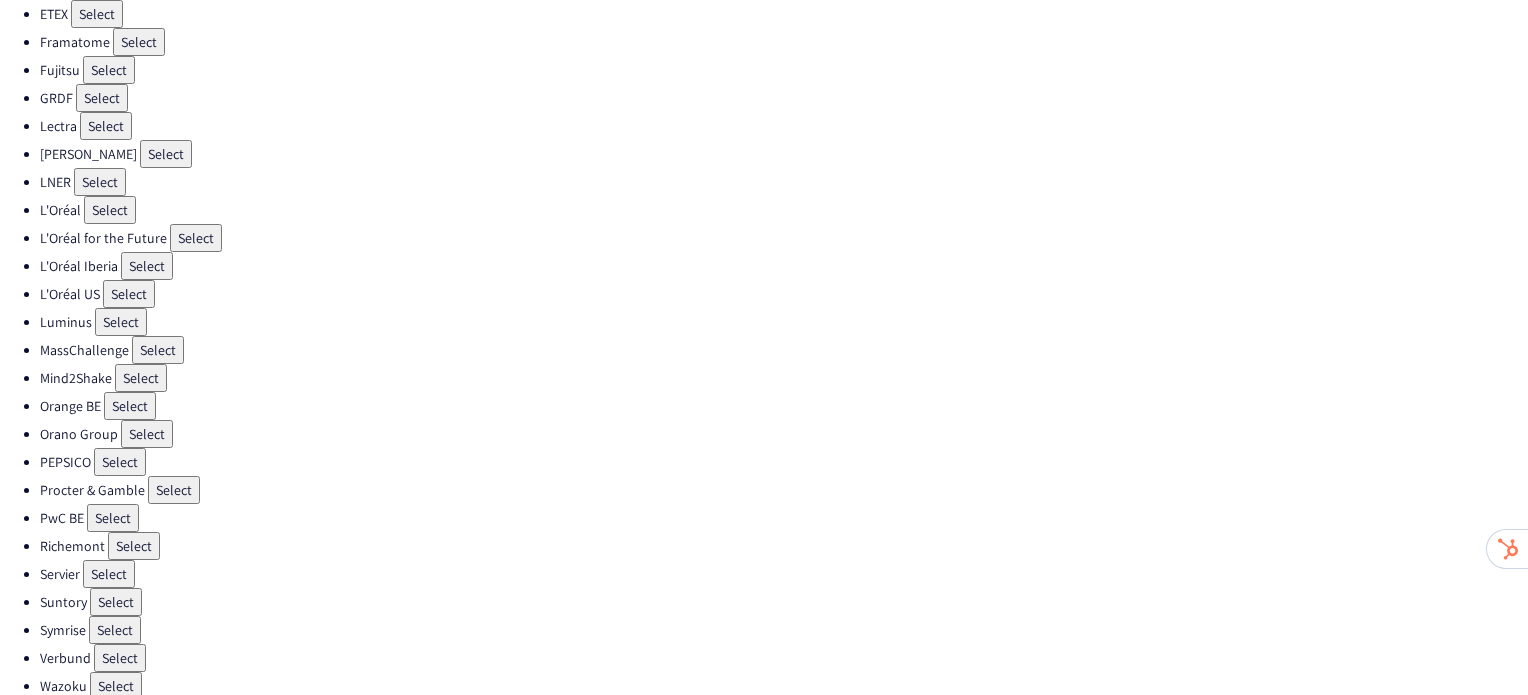 click on "Select" at bounding box center [120, 658] 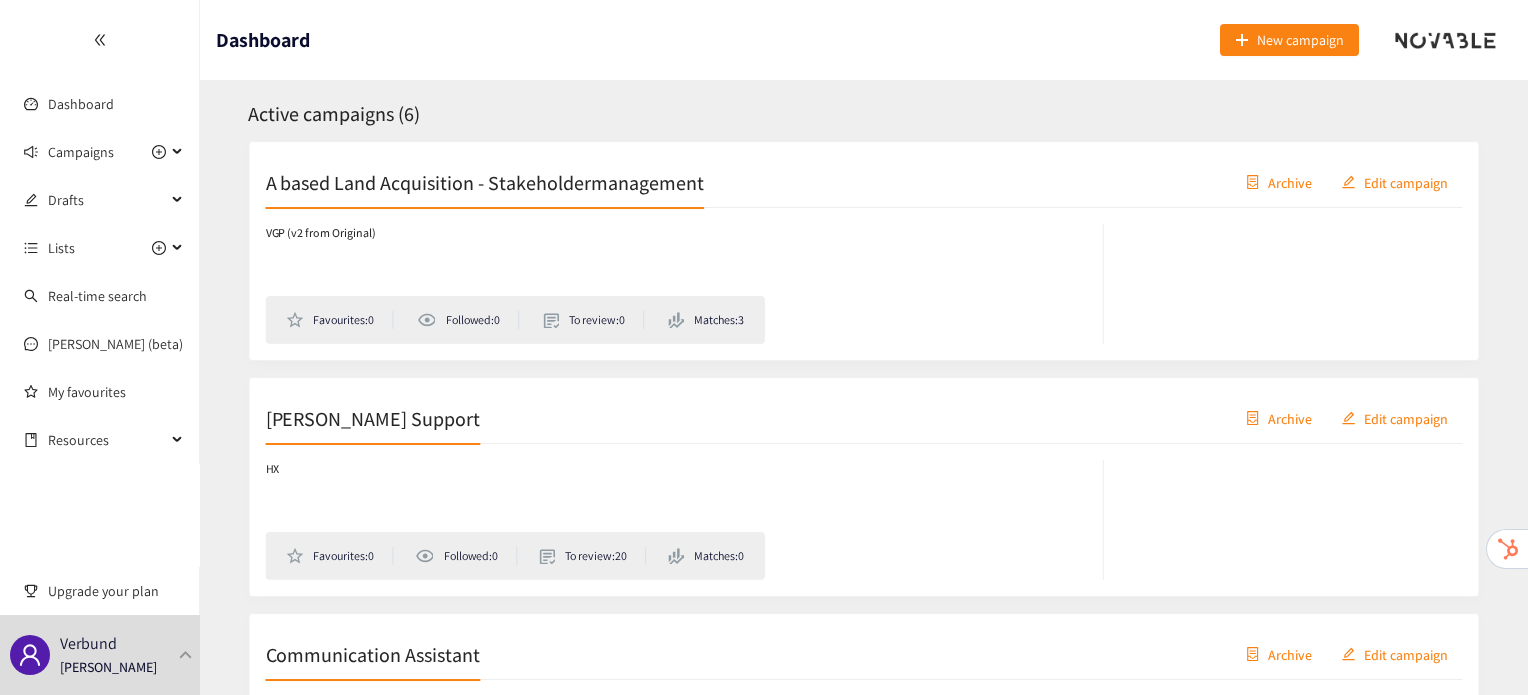 scroll, scrollTop: 292, scrollLeft: 0, axis: vertical 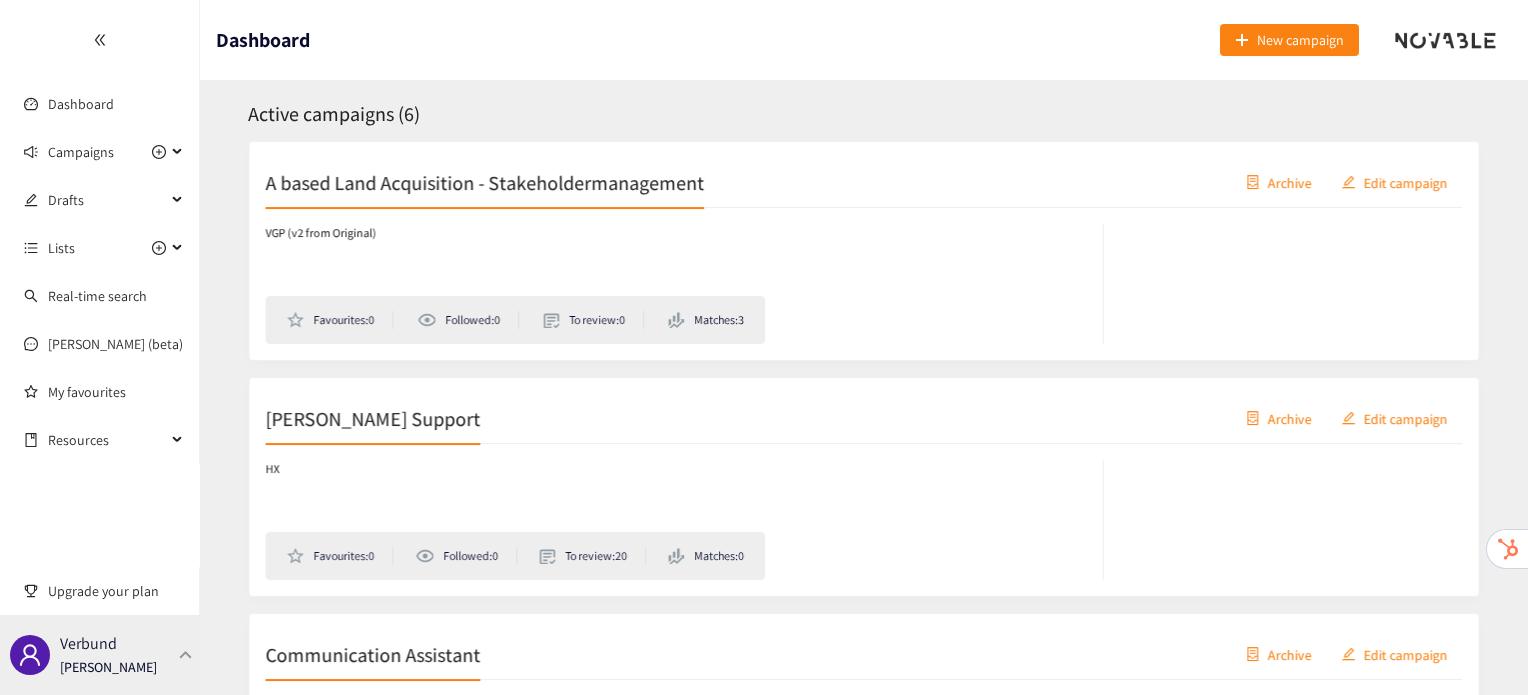 click on "Verbund [PERSON_NAME]" at bounding box center [100, 655] 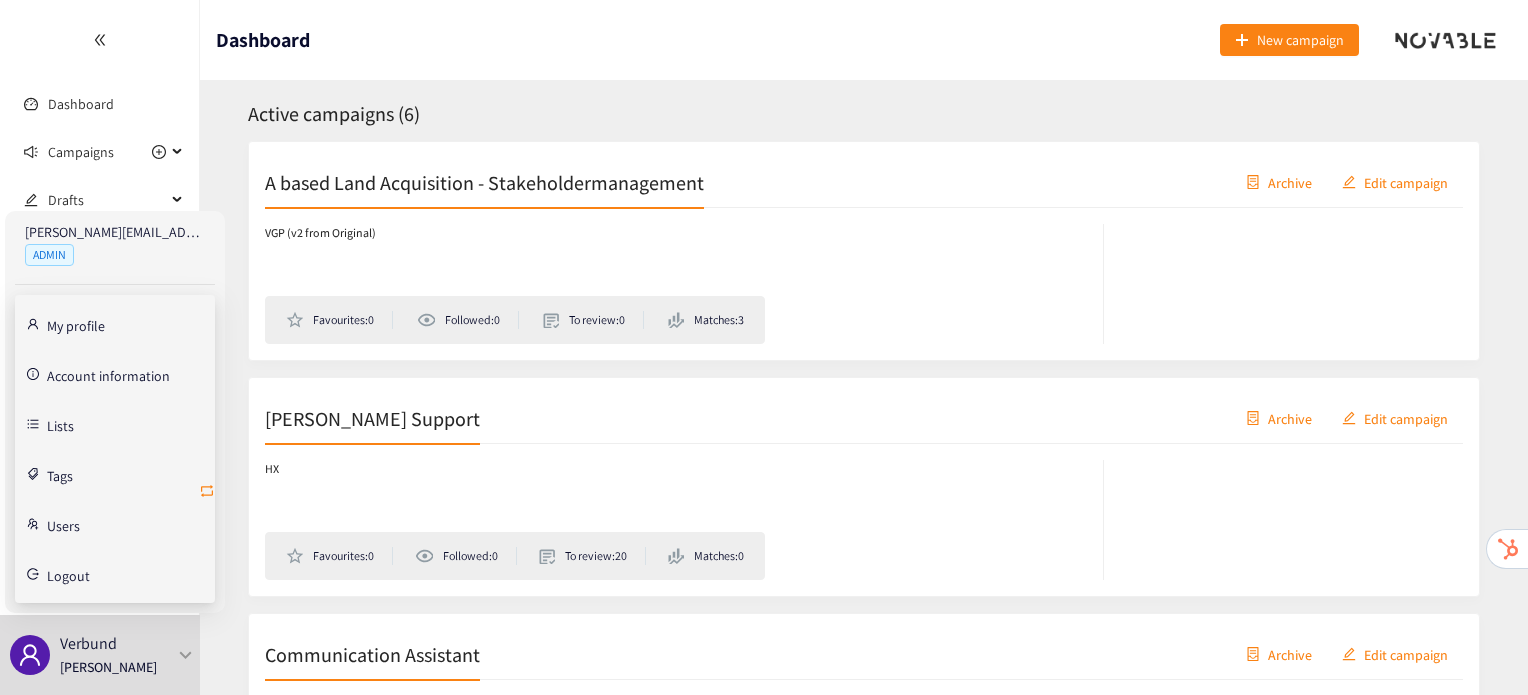 click 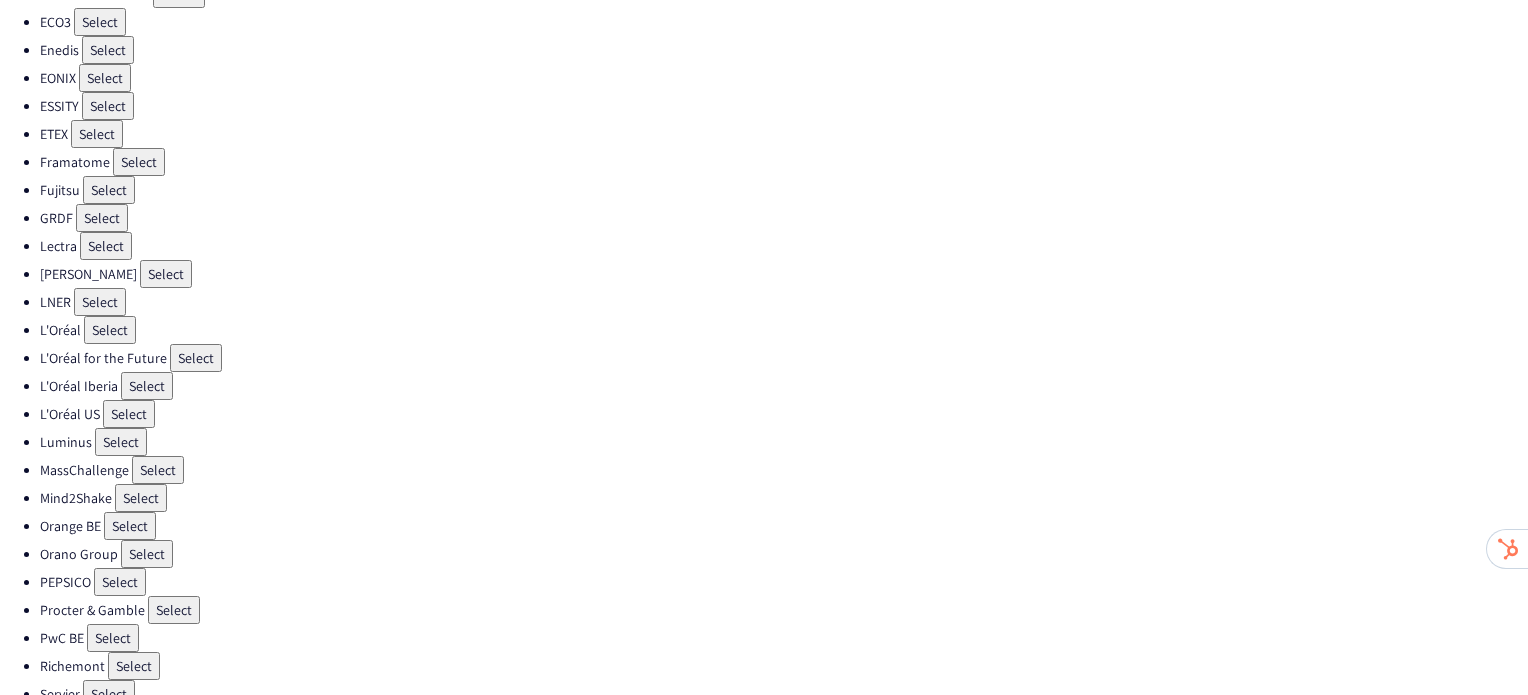 scroll, scrollTop: 538, scrollLeft: 0, axis: vertical 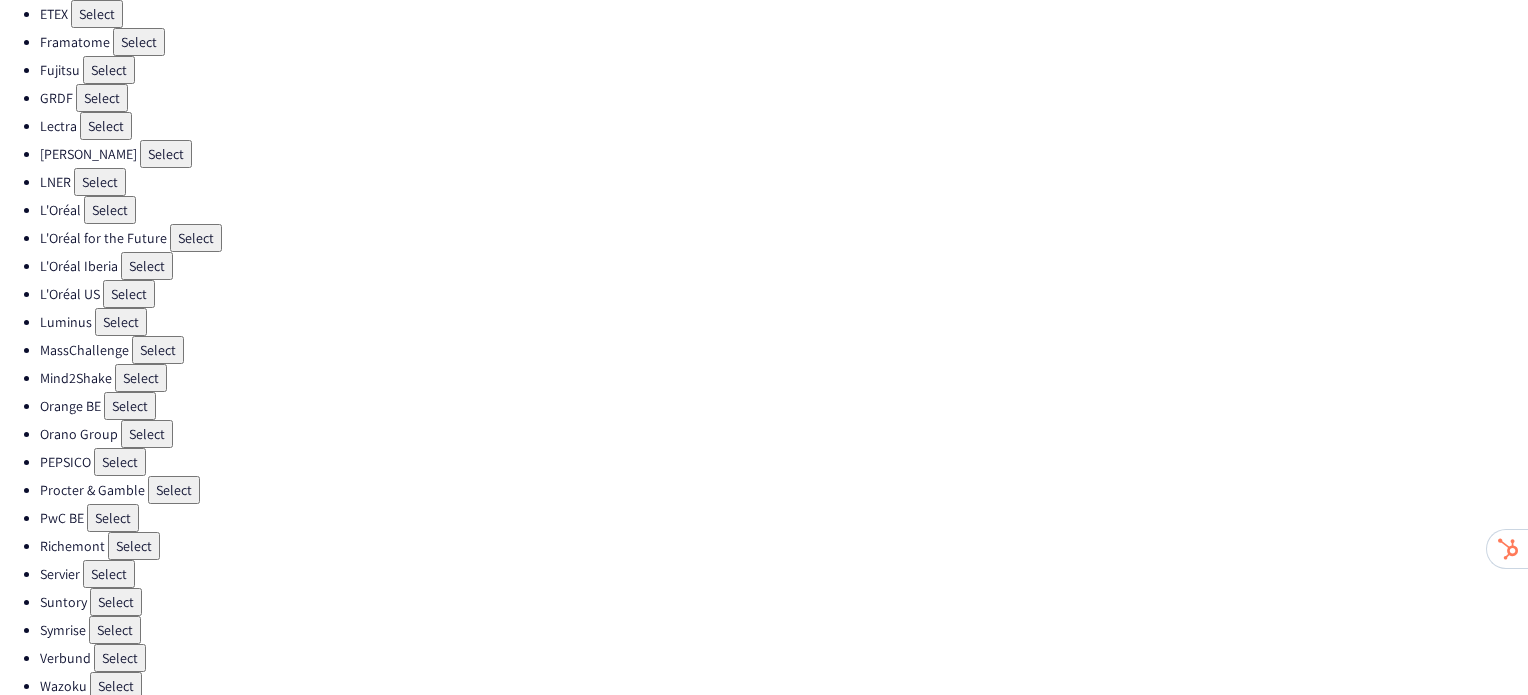 click on "Select" at bounding box center [120, 658] 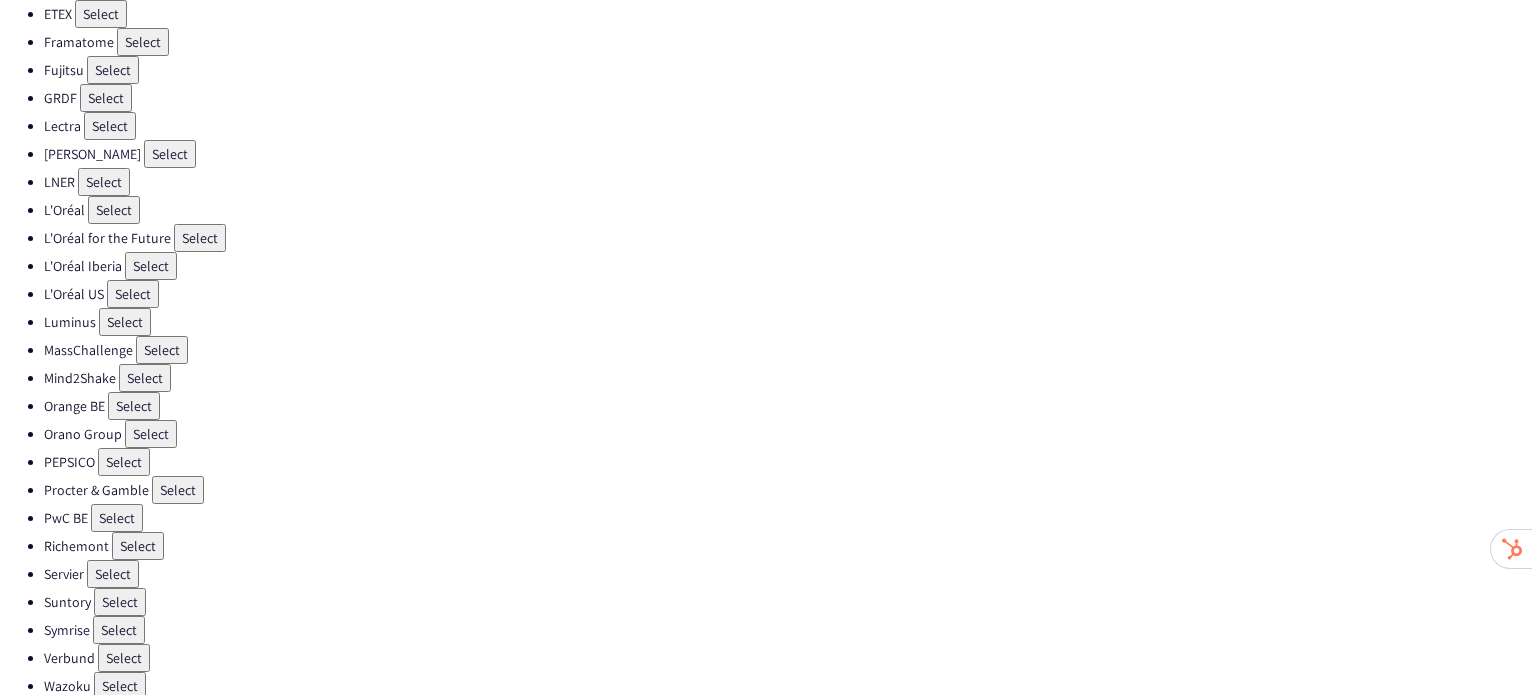 scroll, scrollTop: 0, scrollLeft: 0, axis: both 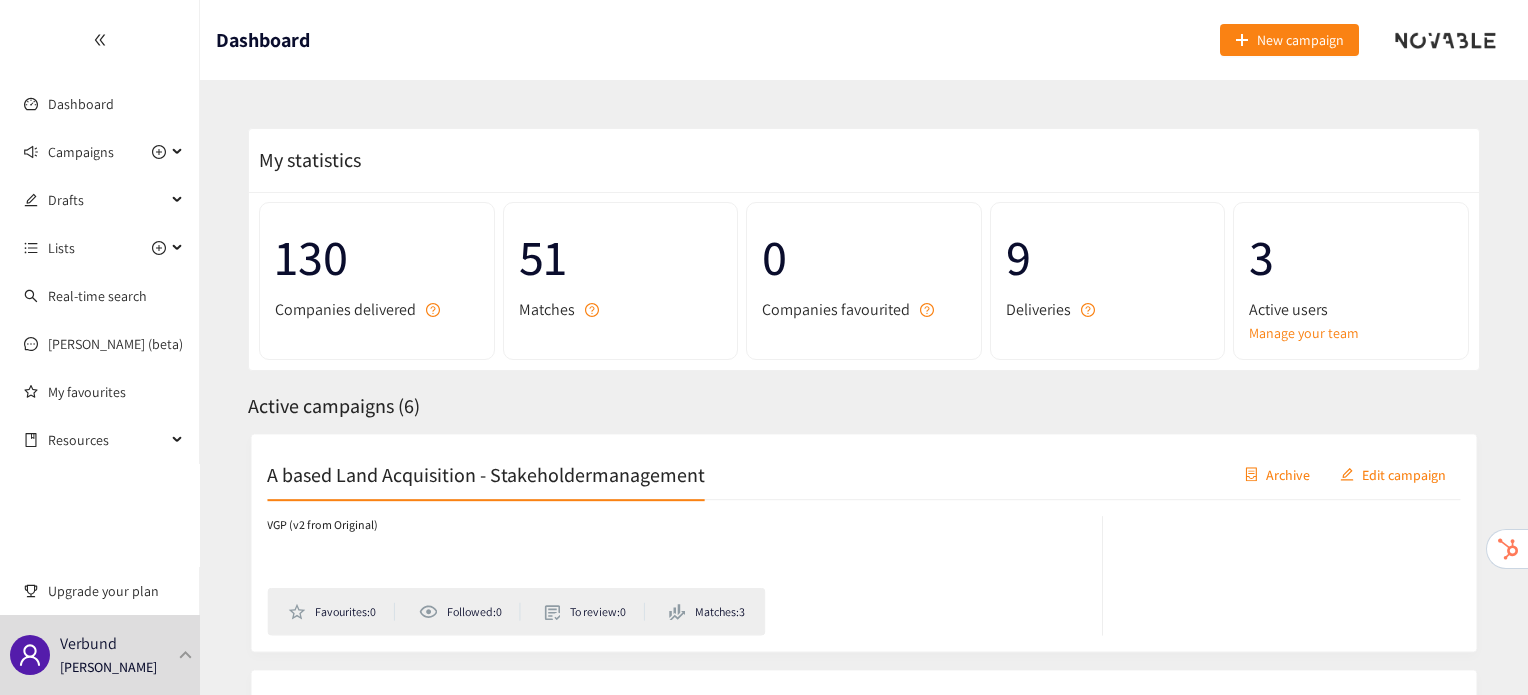 click on "A based Land Acquisition - Stakeholdermanagement" at bounding box center [484, 474] 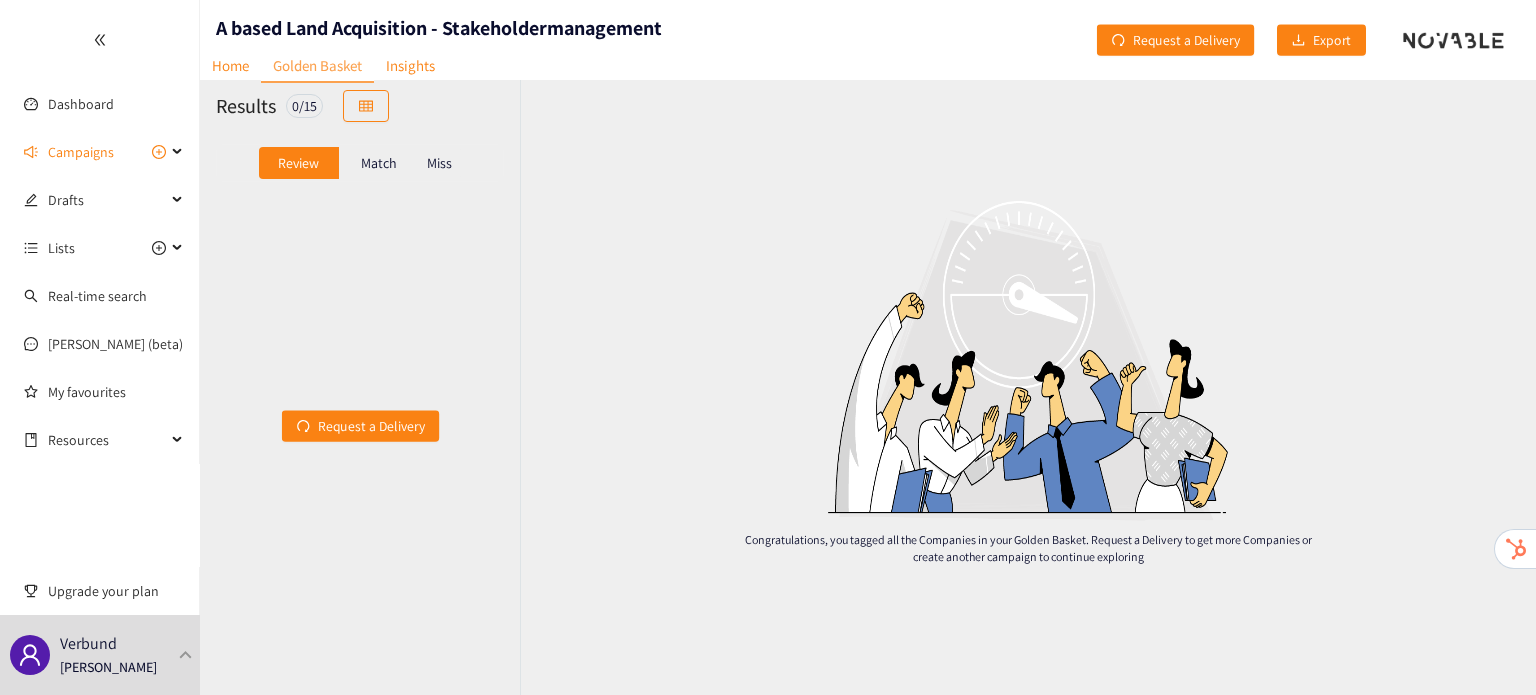click on "Match" at bounding box center (379, 163) 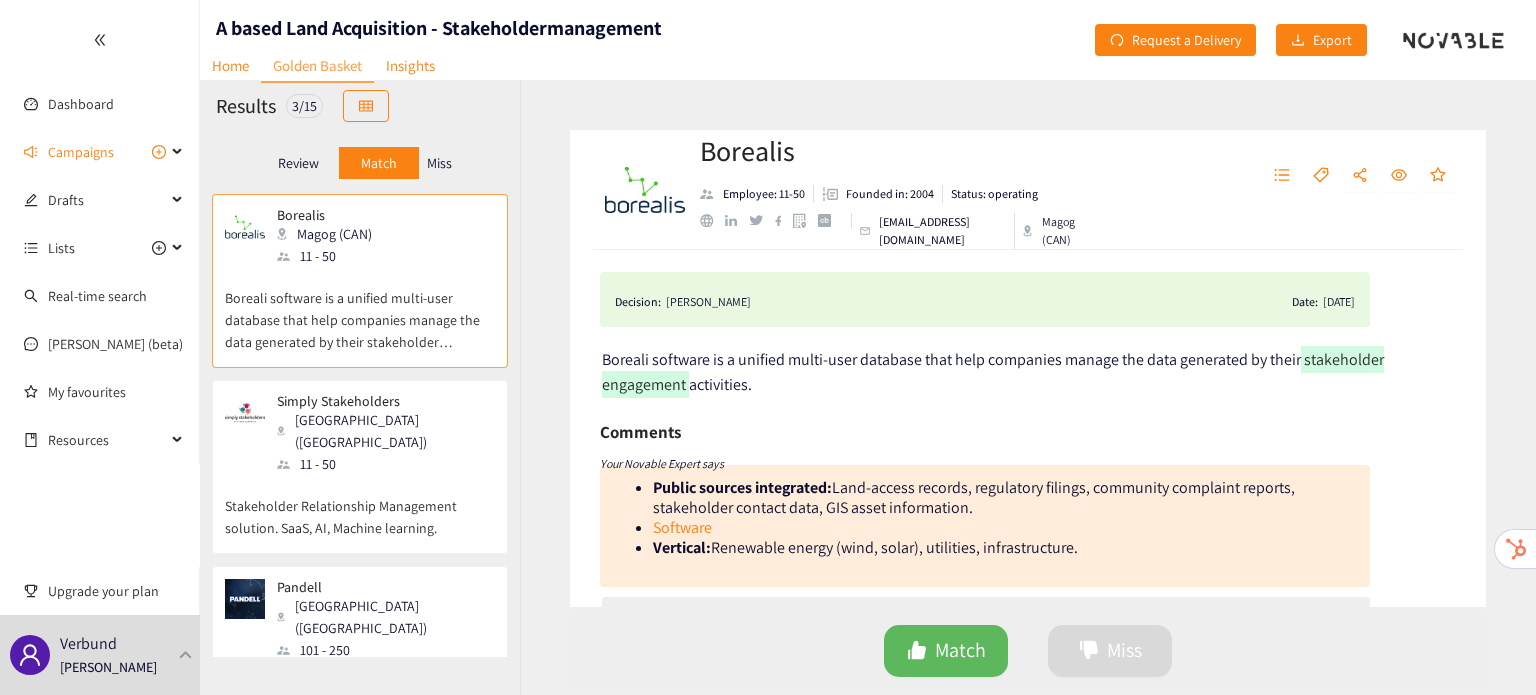 scroll, scrollTop: 7, scrollLeft: 0, axis: vertical 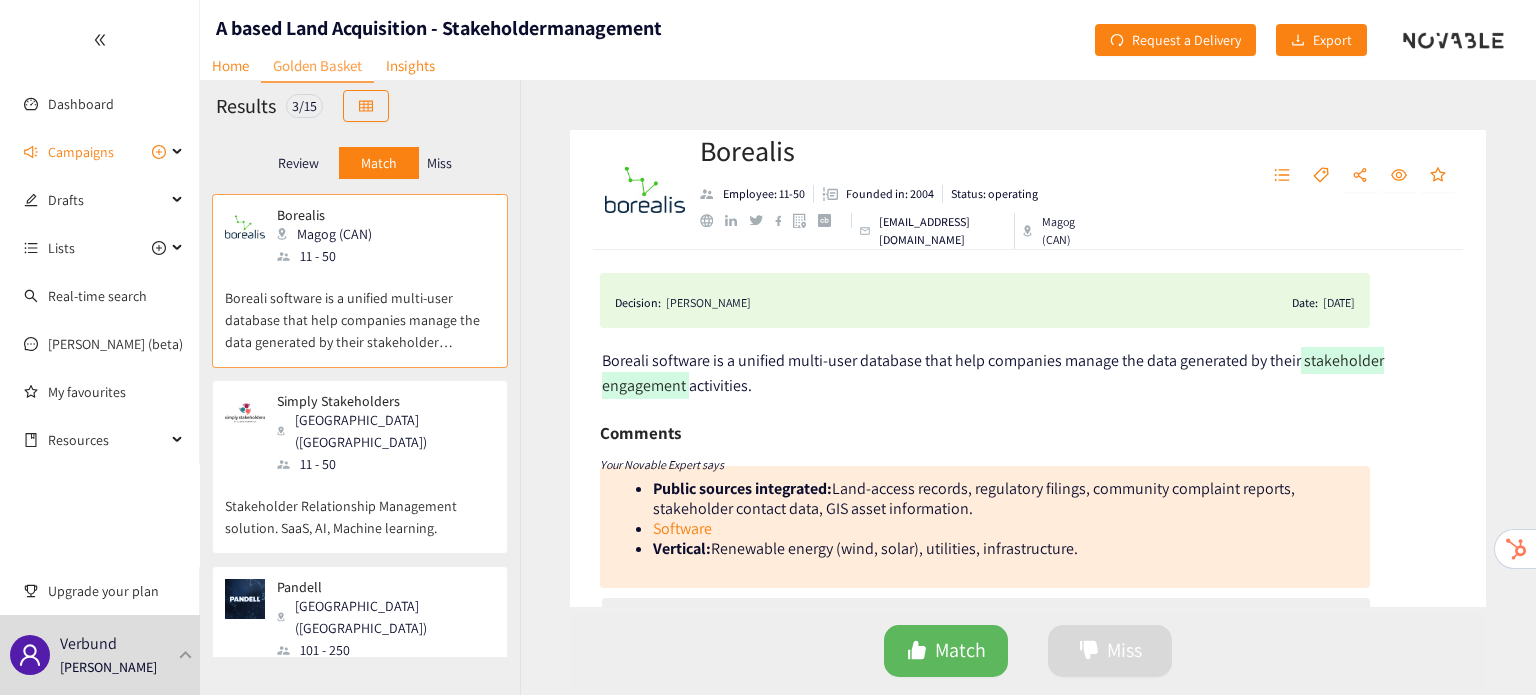 click on "11 - 50" at bounding box center (385, 464) 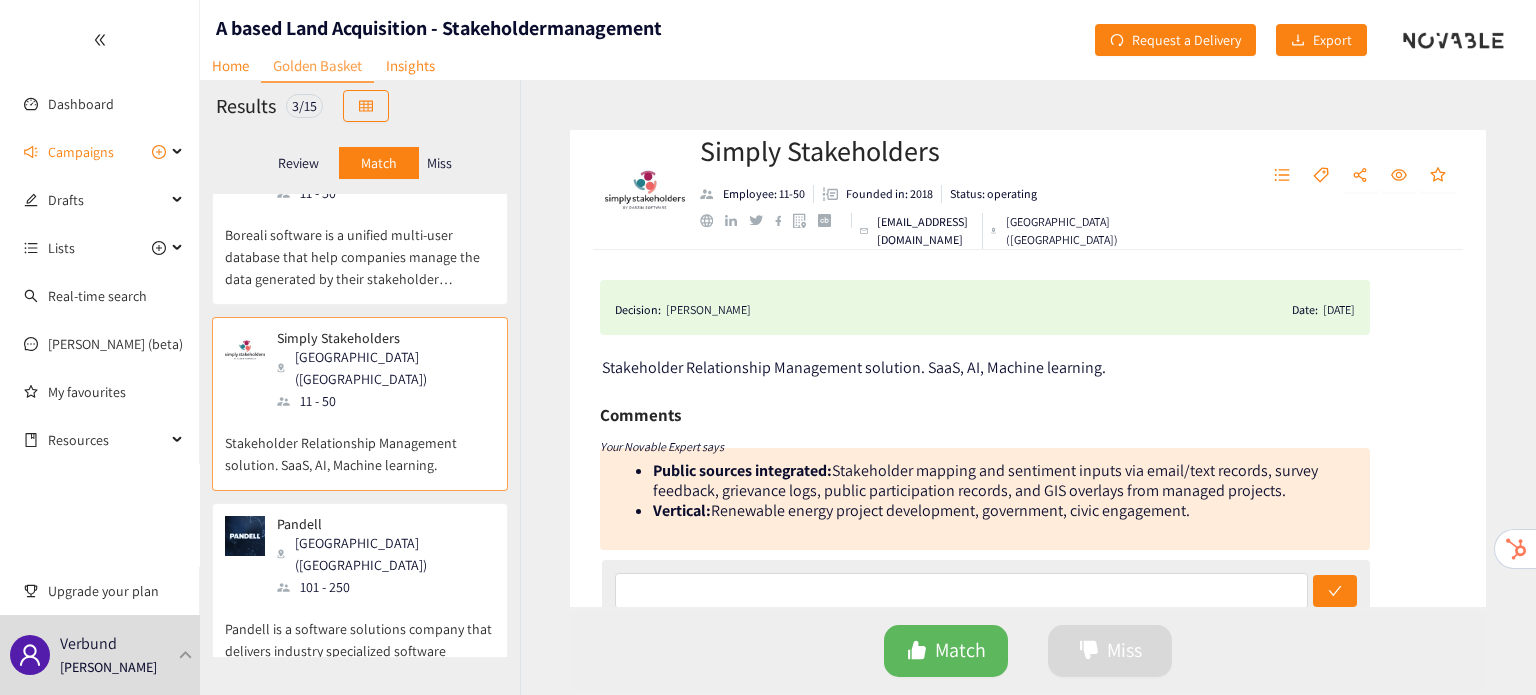 scroll, scrollTop: 71, scrollLeft: 0, axis: vertical 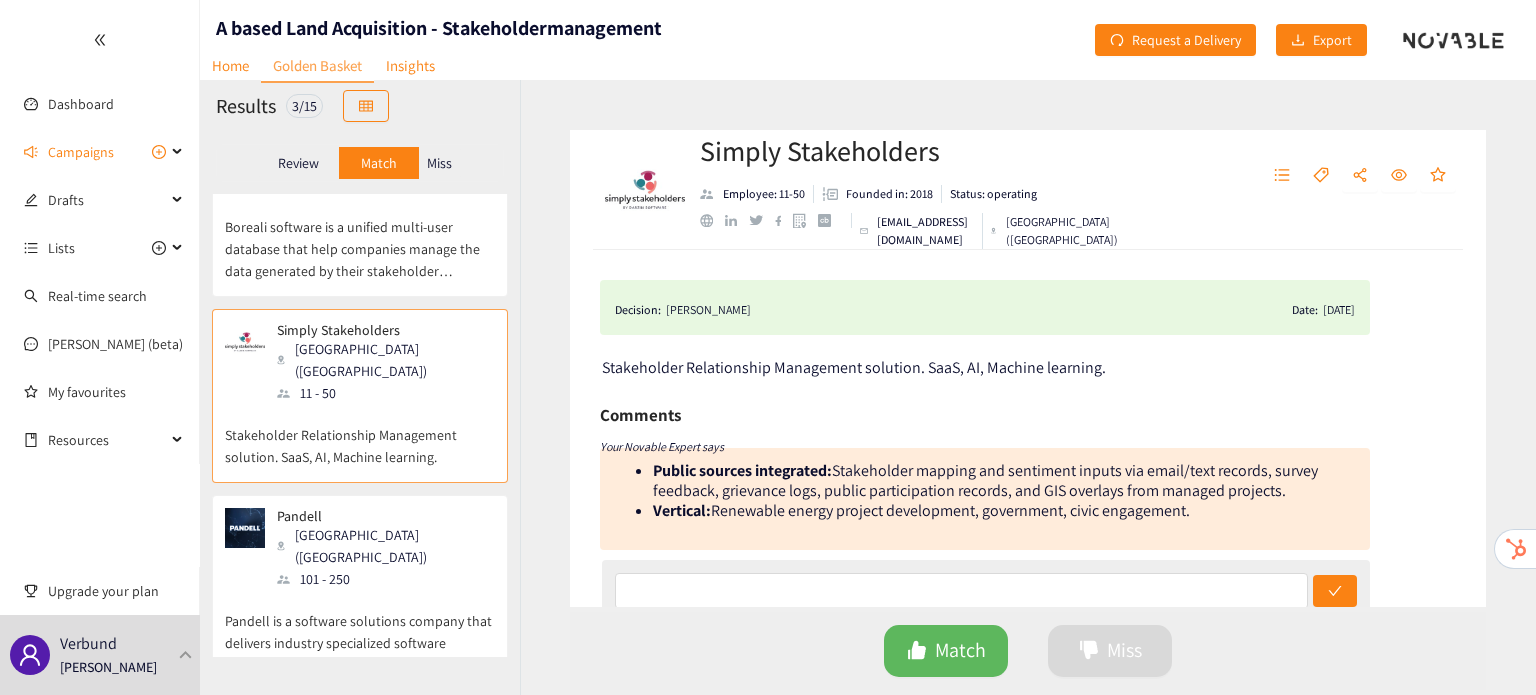 click on "101 - 250" at bounding box center [385, 579] 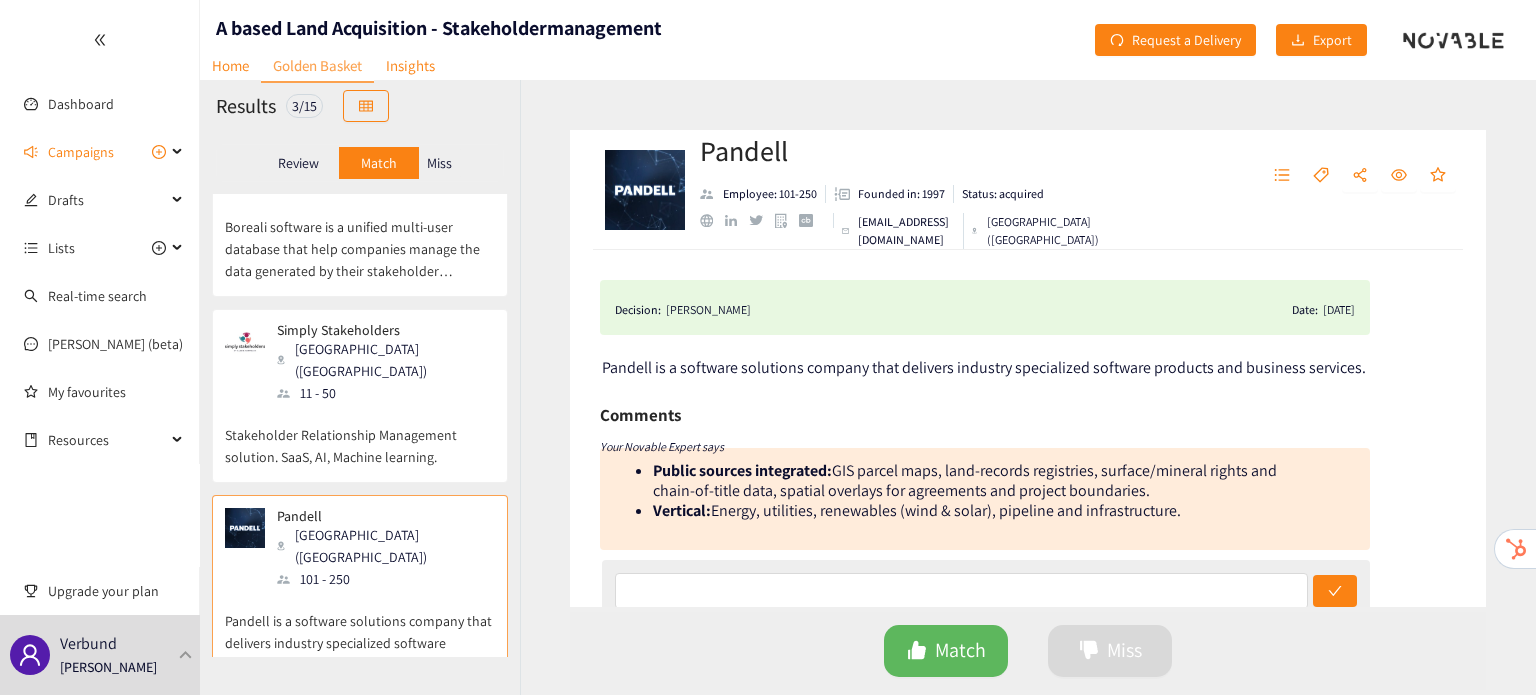click on "Miss" at bounding box center [439, 163] 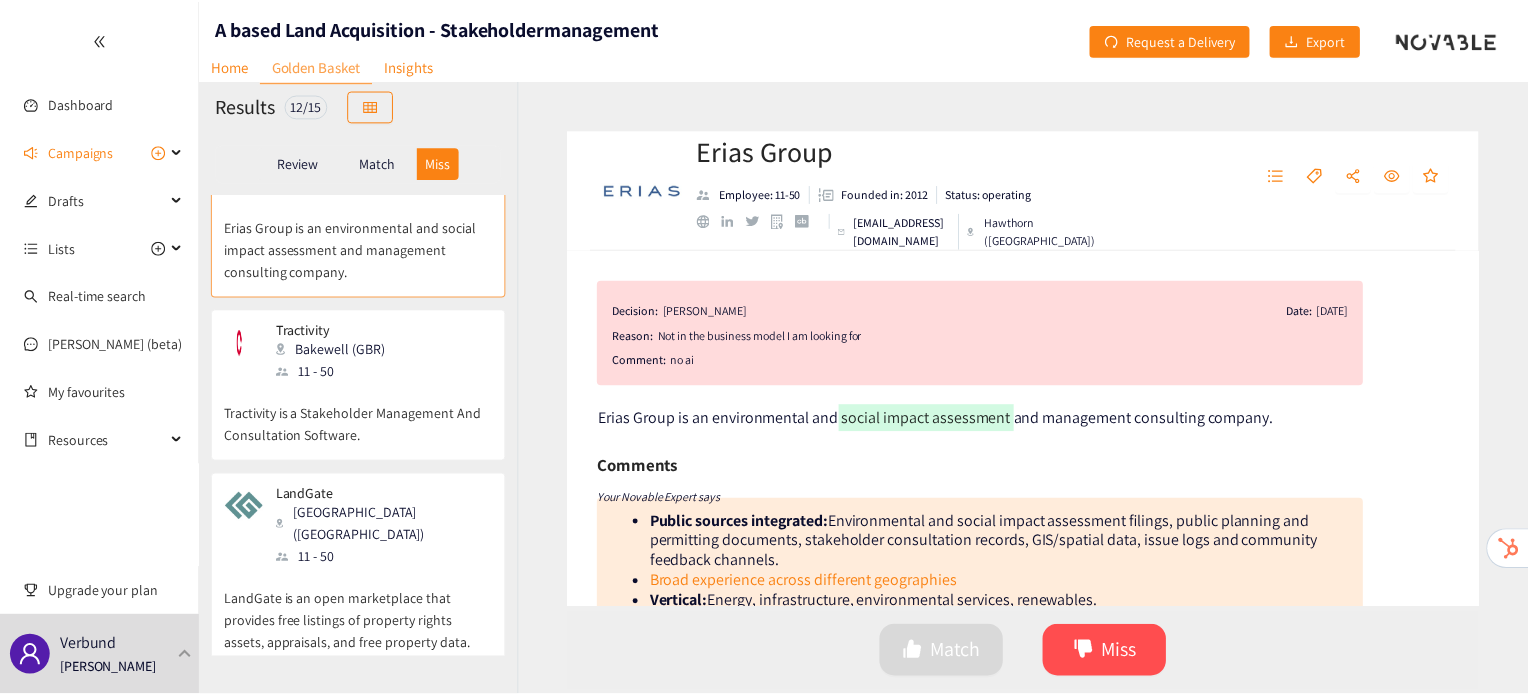 scroll, scrollTop: 0, scrollLeft: 0, axis: both 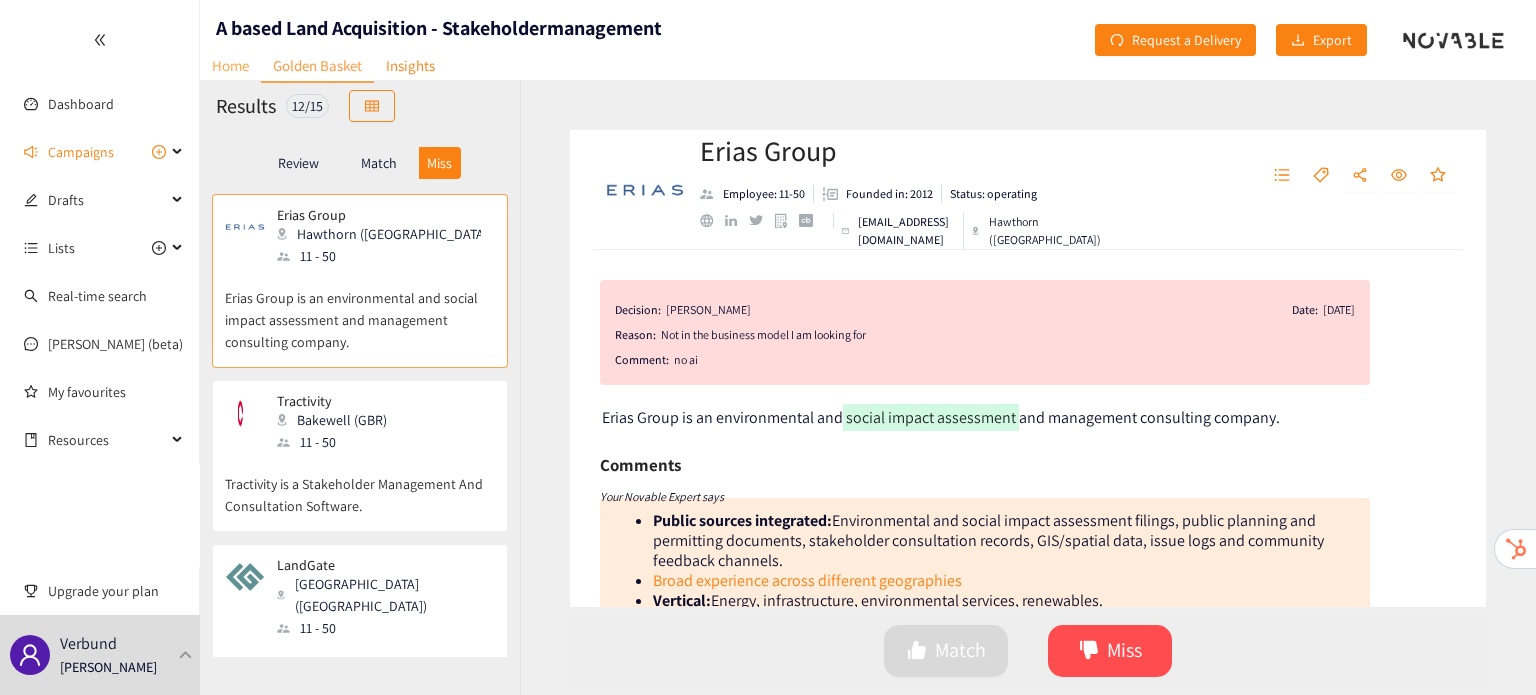click on "Home" at bounding box center (230, 65) 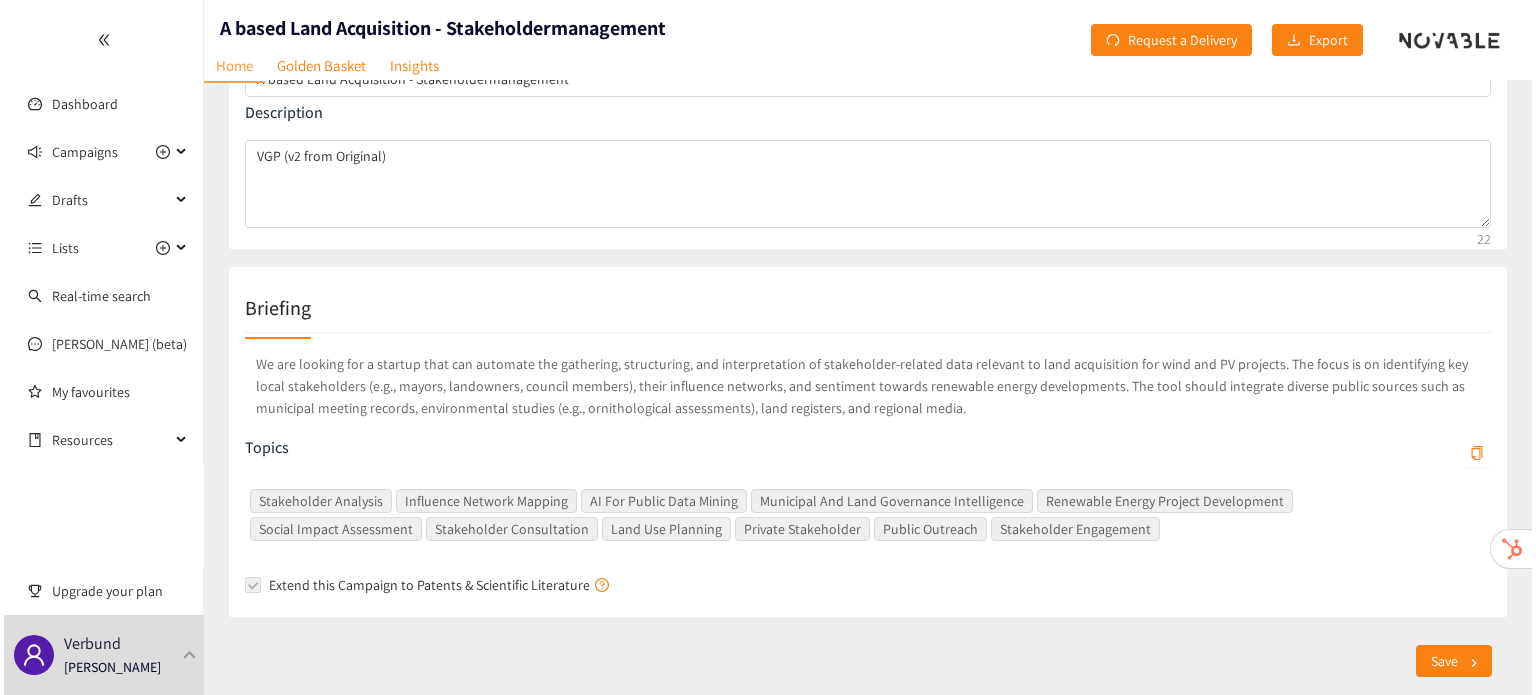 scroll, scrollTop: 0, scrollLeft: 0, axis: both 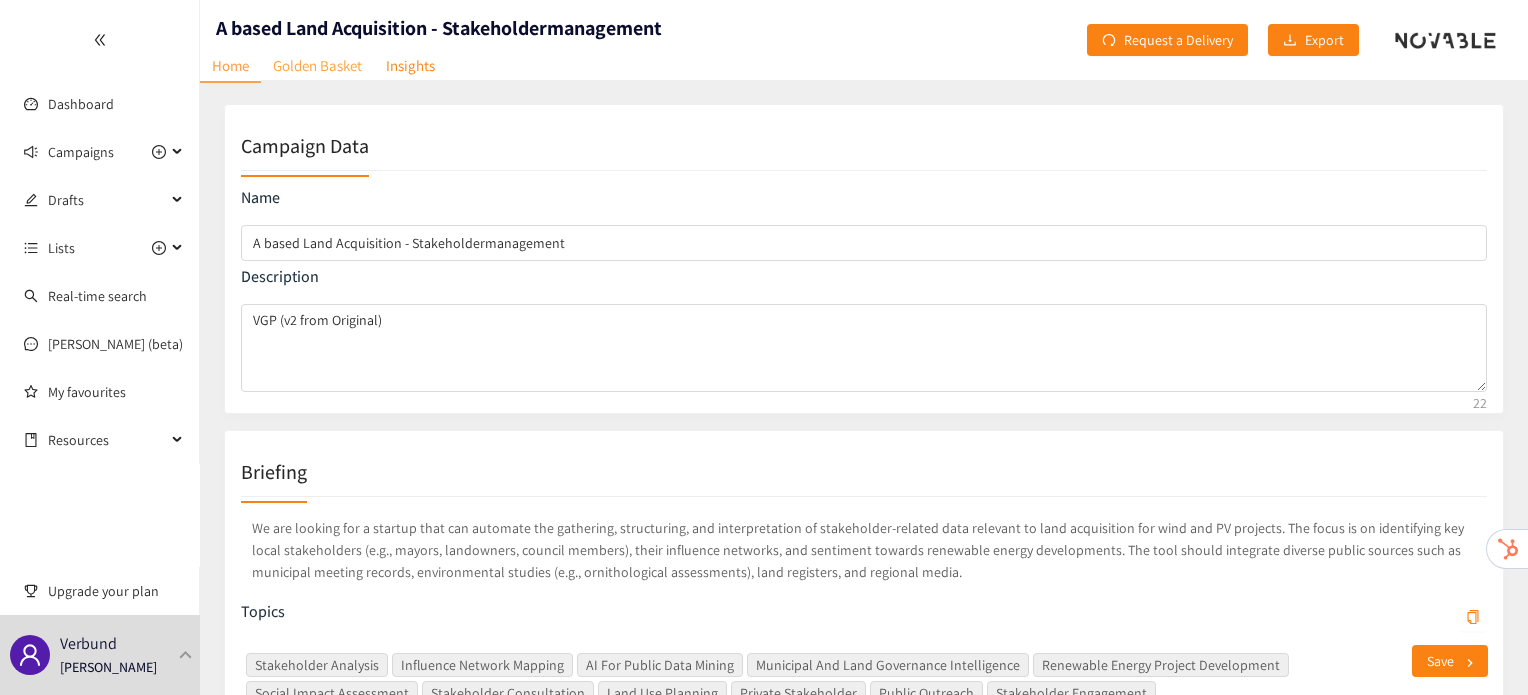 click on "Golden Basket" at bounding box center [317, 65] 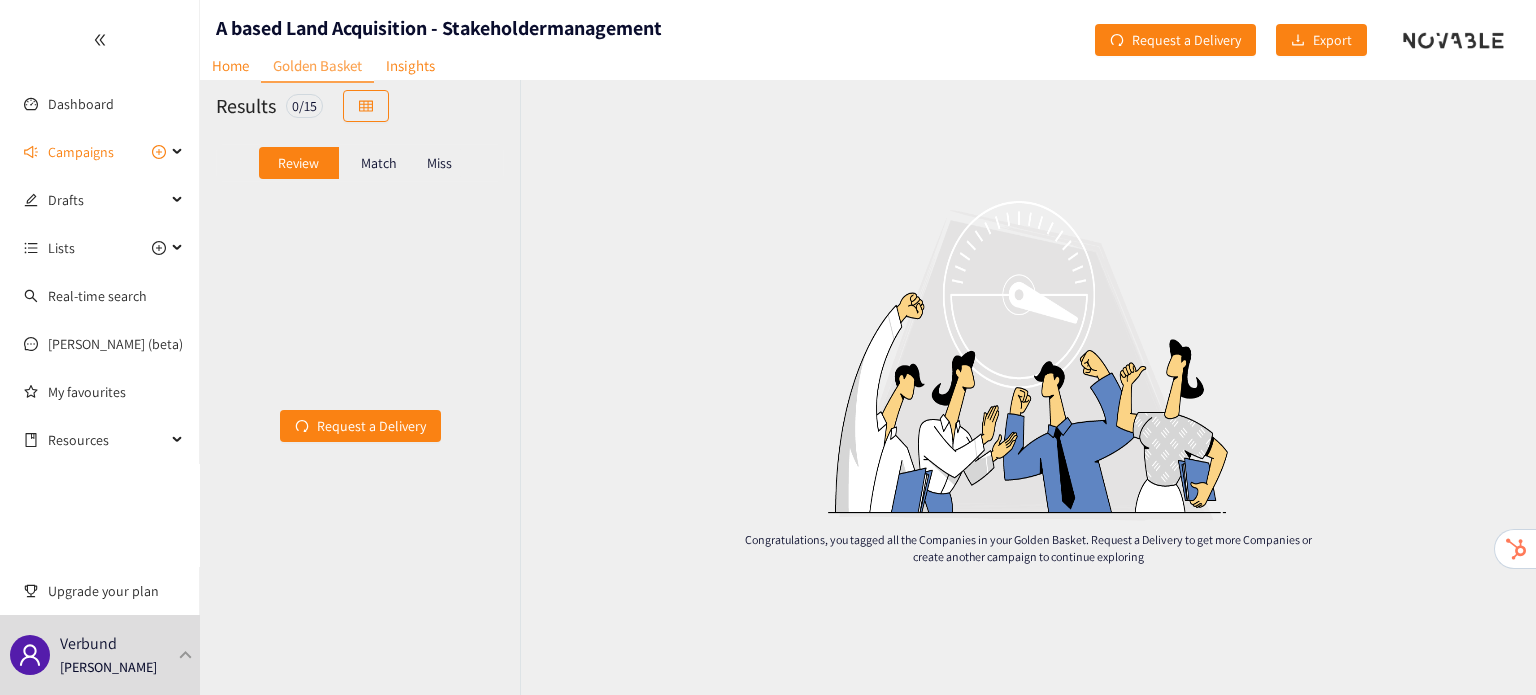 click on "Miss" at bounding box center (439, 163) 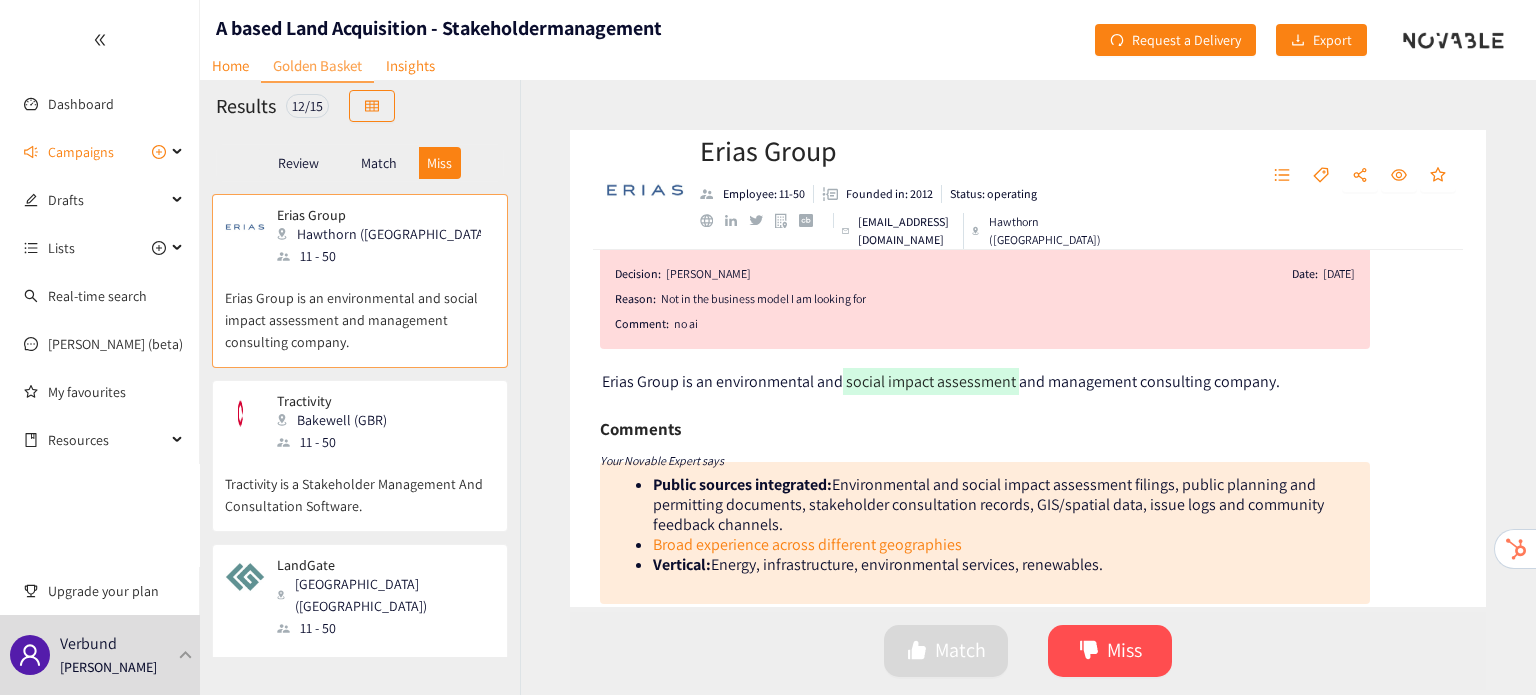 scroll, scrollTop: 0, scrollLeft: 0, axis: both 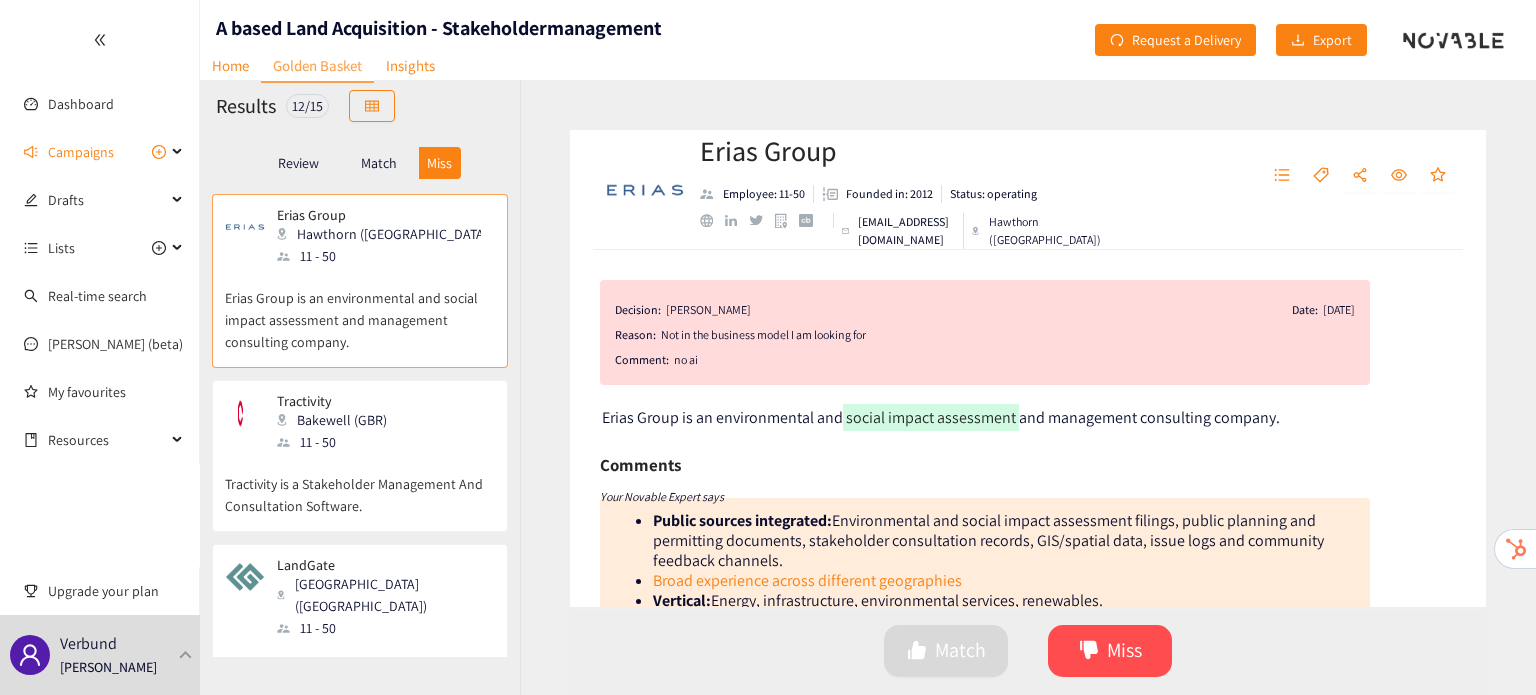 click on "Tractivity is a Stakeholder Management And Consultation Software." at bounding box center [360, 485] 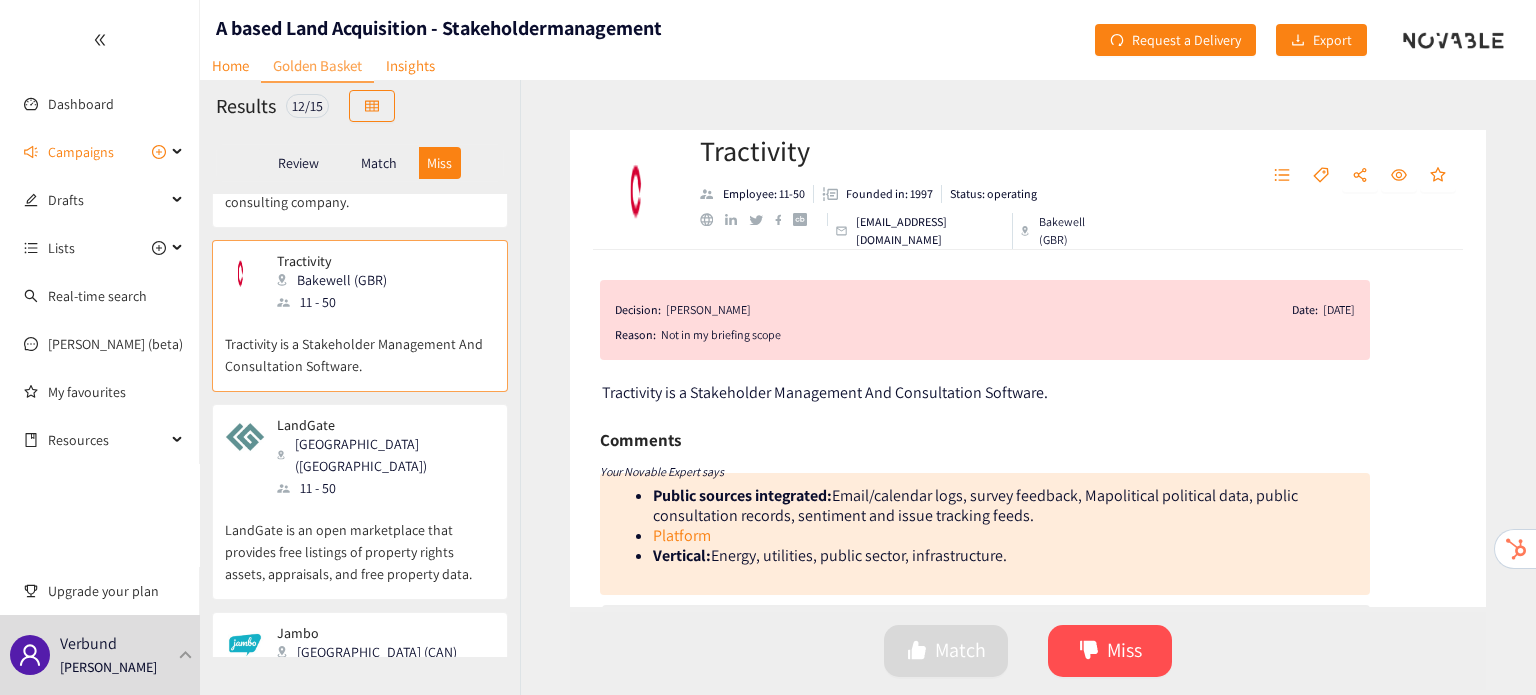 scroll, scrollTop: 144, scrollLeft: 0, axis: vertical 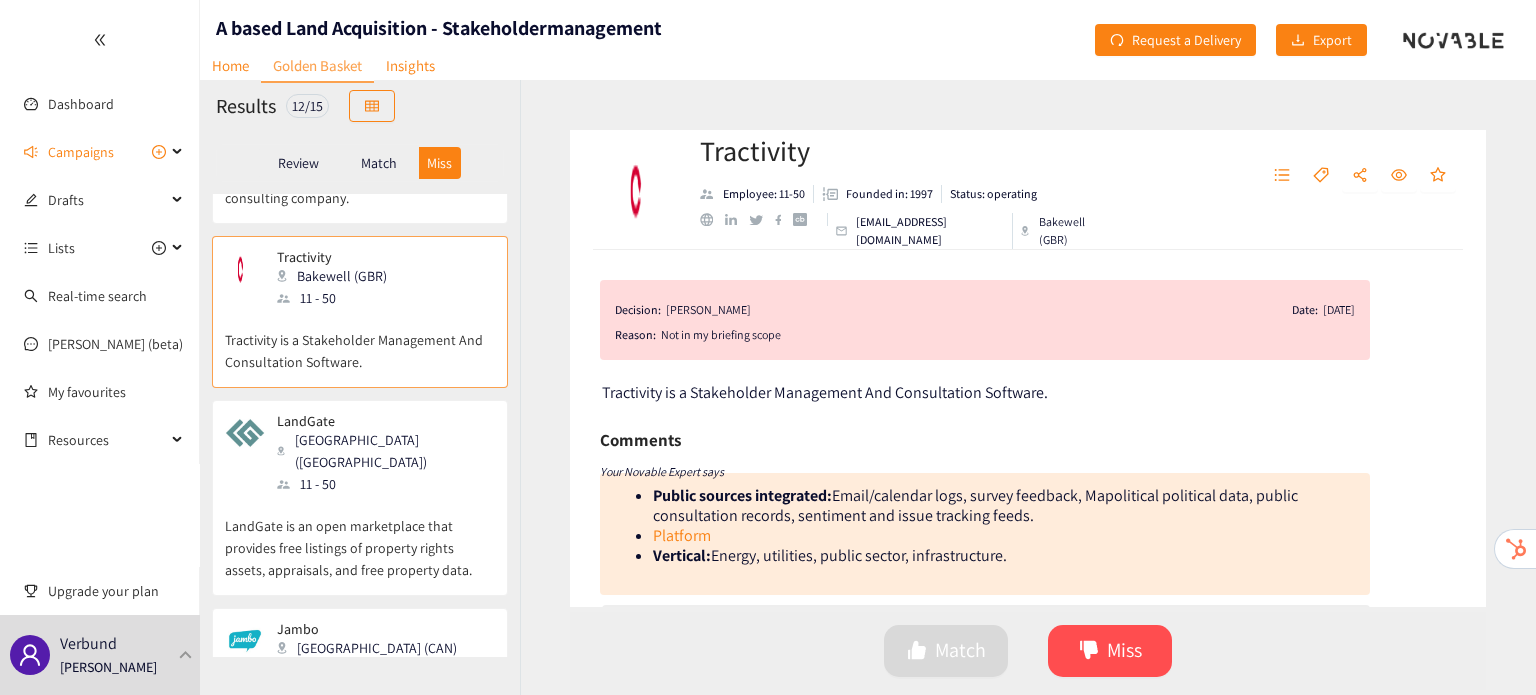 click on "LandGate is an open marketplace that provides free listings of property rights assets, appraisals, and free property data." at bounding box center (360, 538) 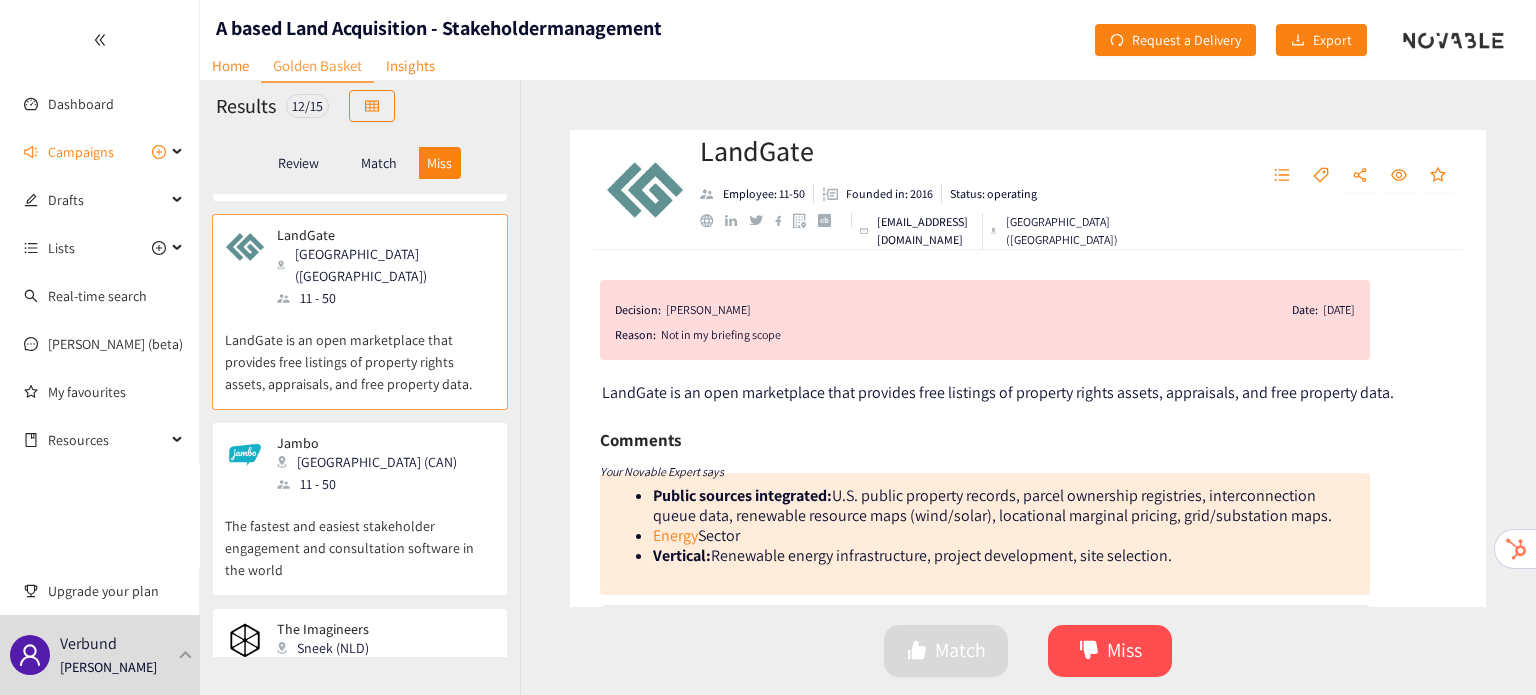 scroll, scrollTop: 359, scrollLeft: 0, axis: vertical 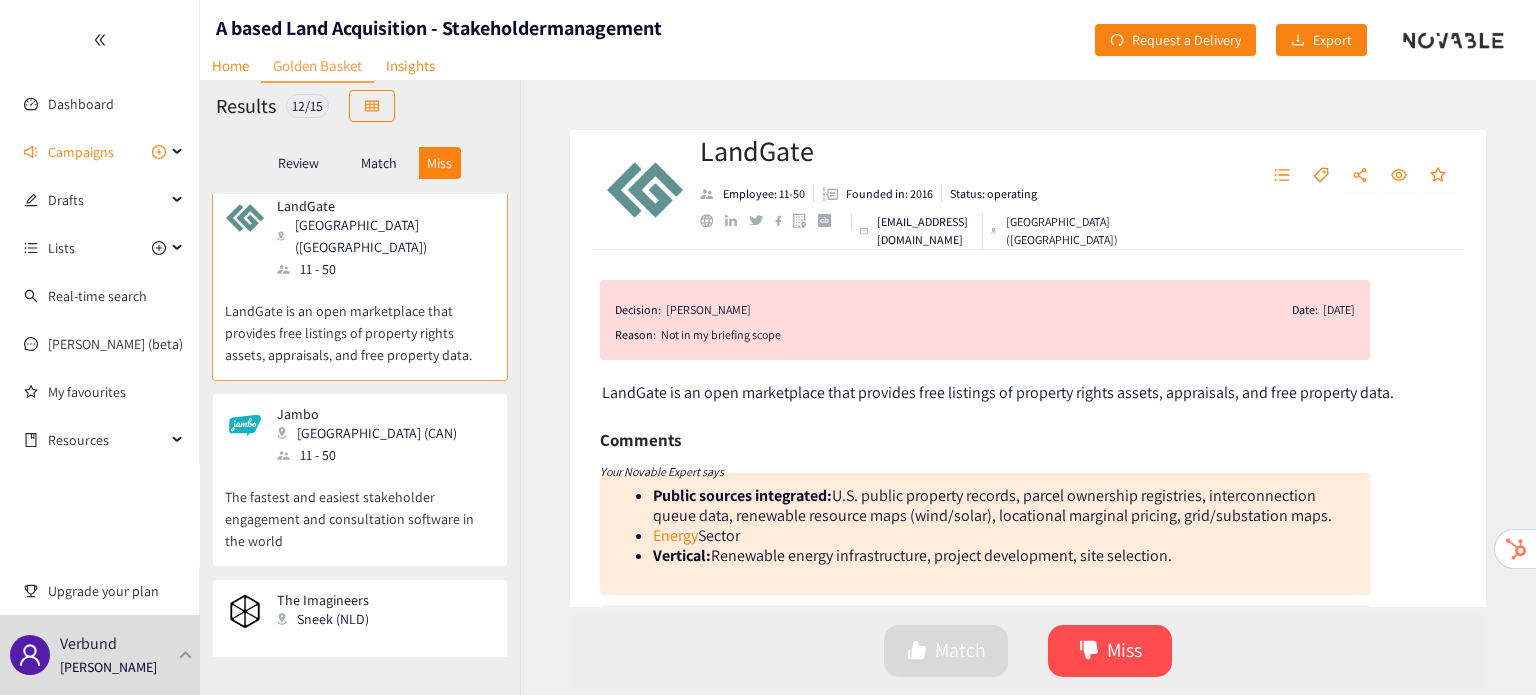 click on "11 - 50" at bounding box center (373, 455) 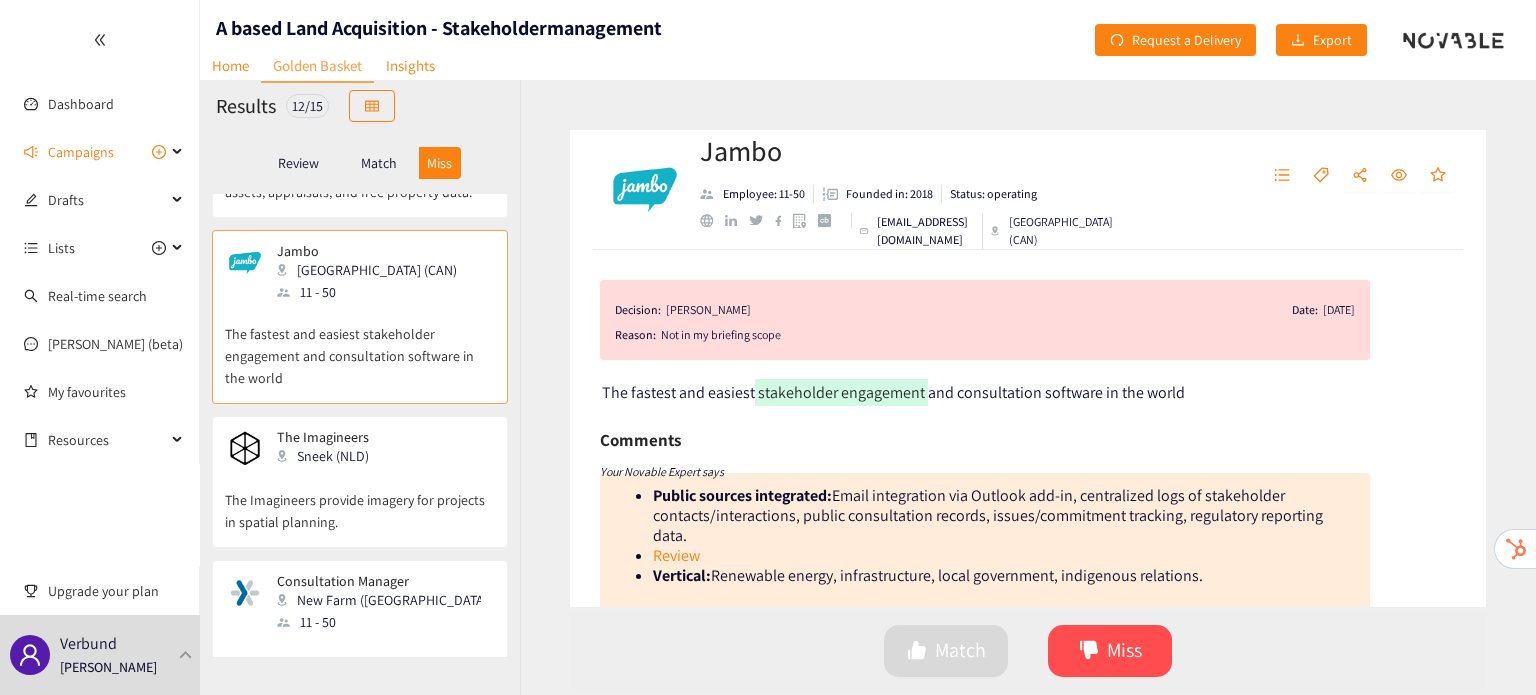 scroll, scrollTop: 523, scrollLeft: 0, axis: vertical 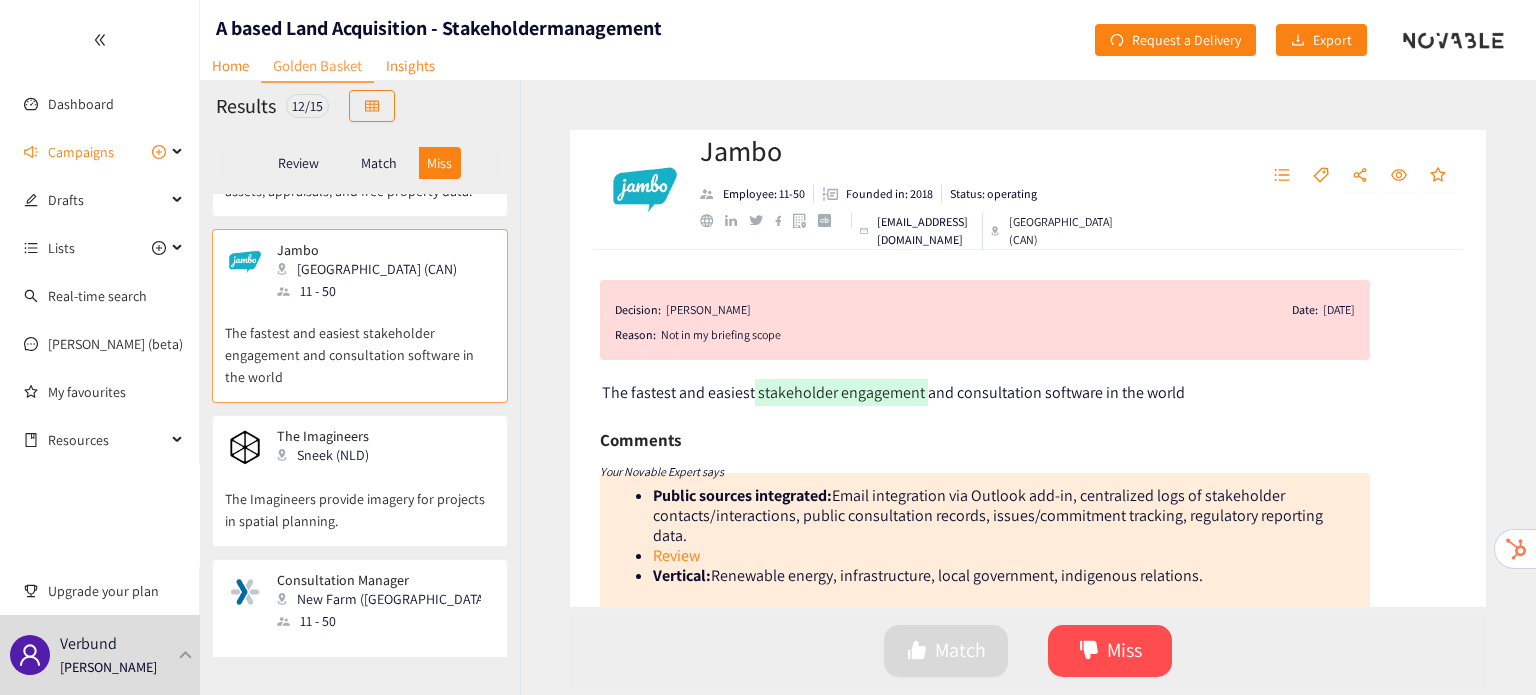 click on "The Imagineers provide imagery for projects in spatial planning." at bounding box center (360, 500) 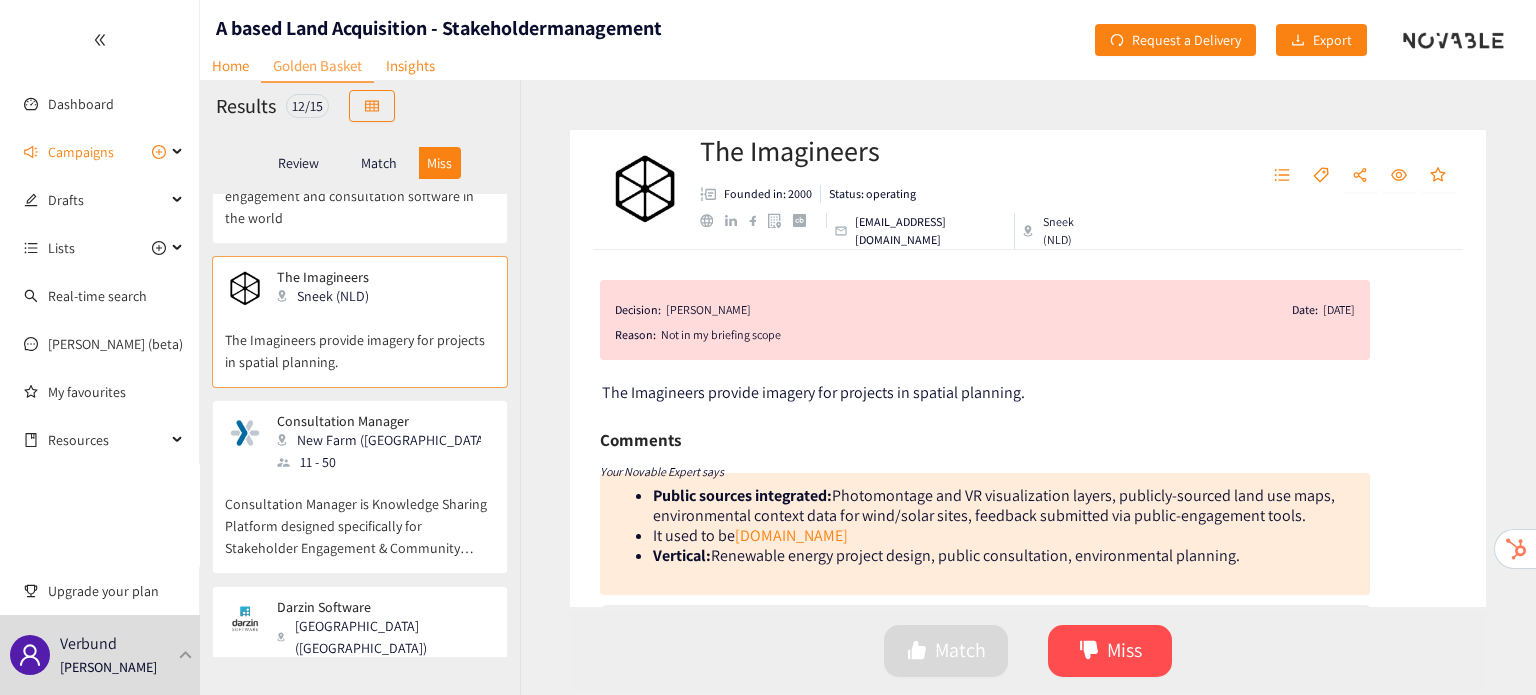 scroll, scrollTop: 690, scrollLeft: 0, axis: vertical 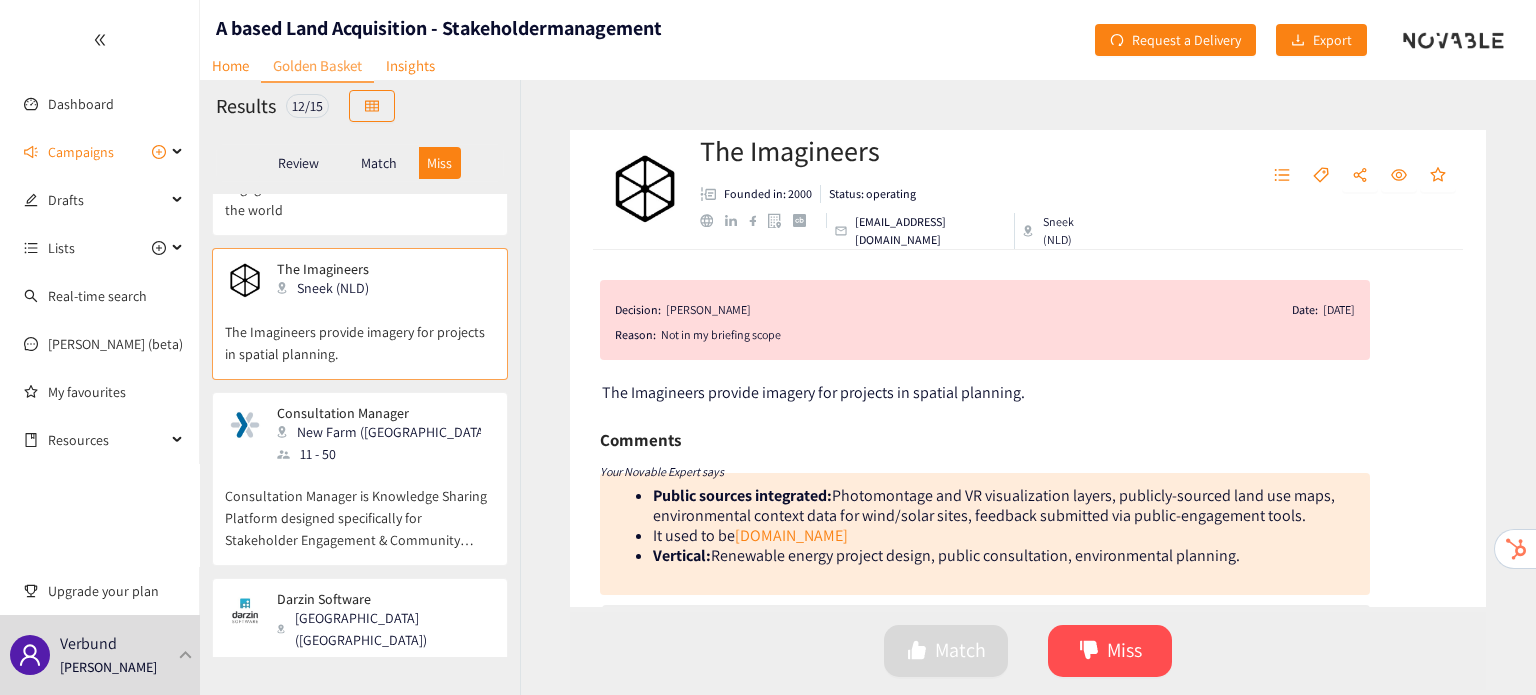 click on "Consultation Manager is Knowledge Sharing Platform designed specifically for Stakeholder Engagement & Community Consultation professionals" at bounding box center (360, 508) 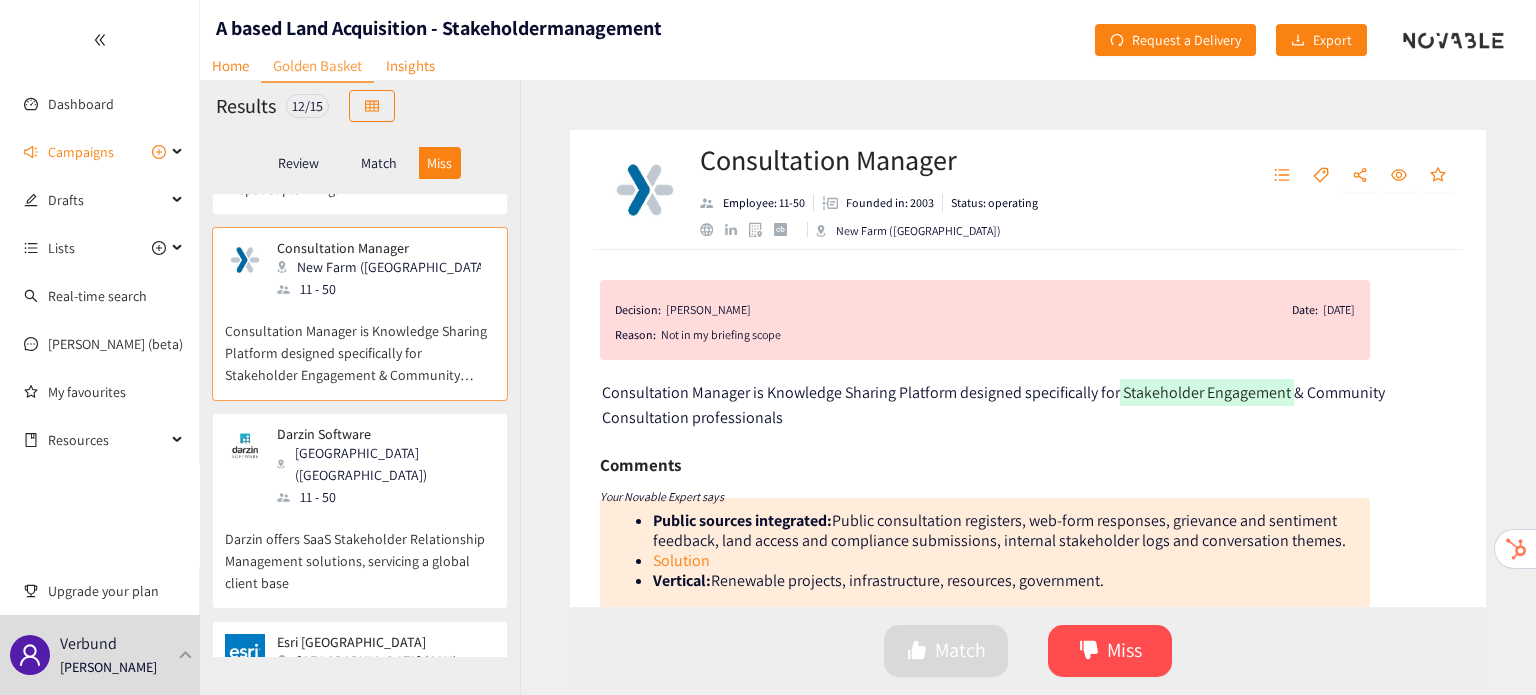 scroll, scrollTop: 860, scrollLeft: 0, axis: vertical 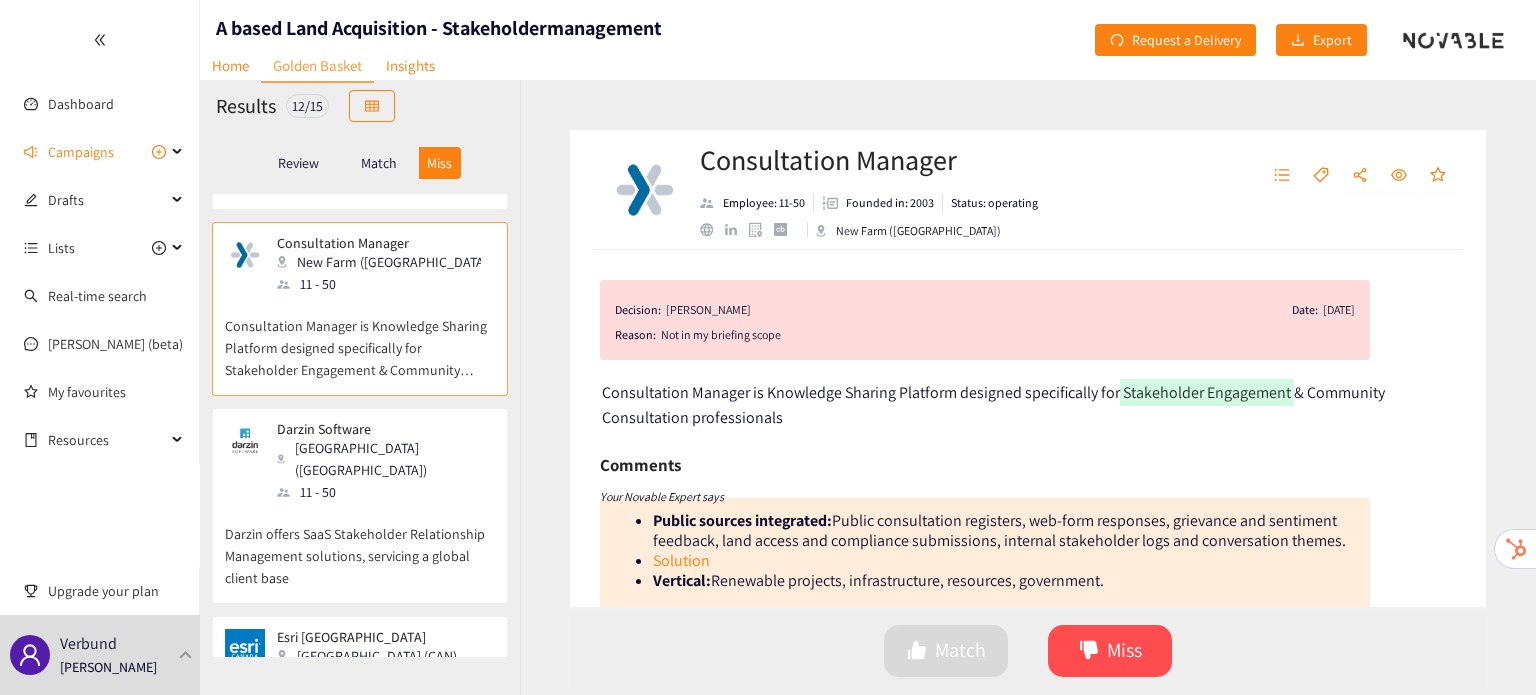 click on "Darzin offers SaaS Stakeholder Relationship Management solutions, servicing a global client base" at bounding box center [360, 546] 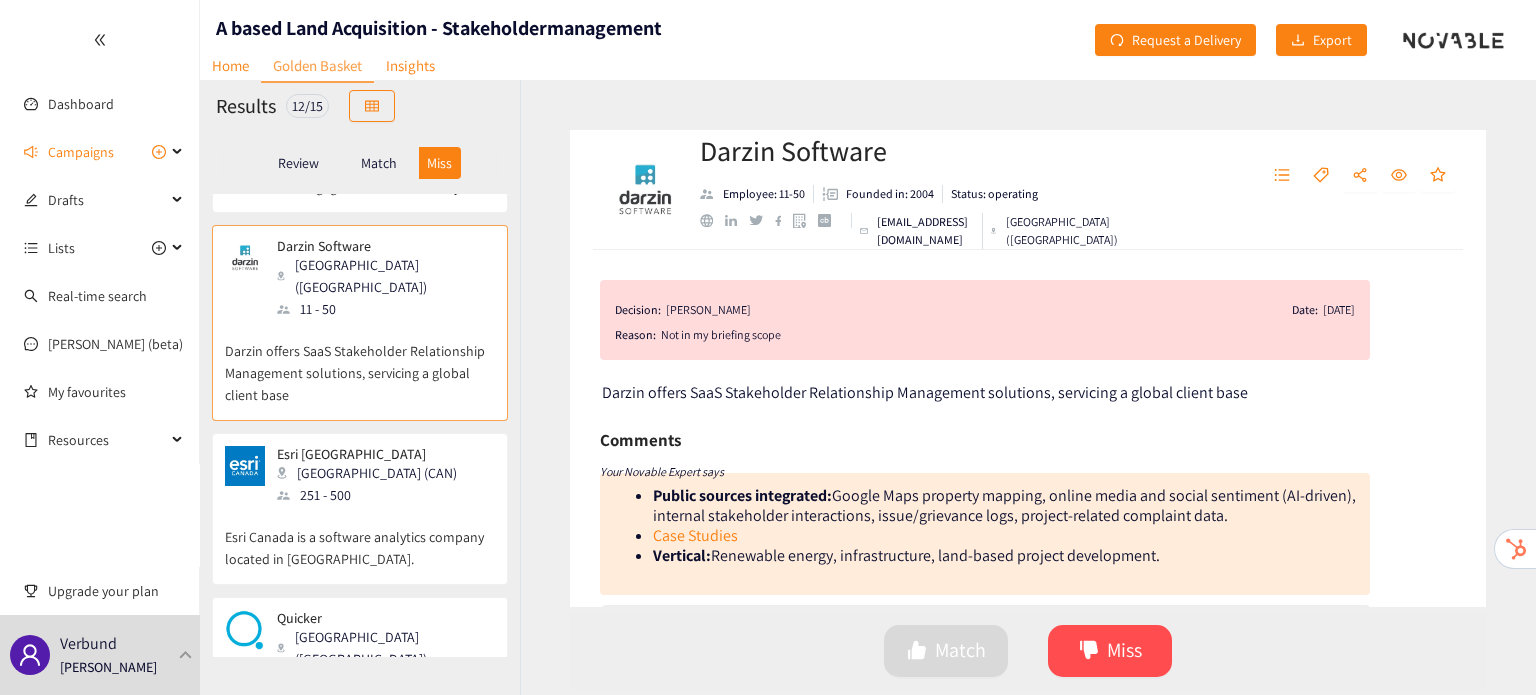 scroll, scrollTop: 1044, scrollLeft: 0, axis: vertical 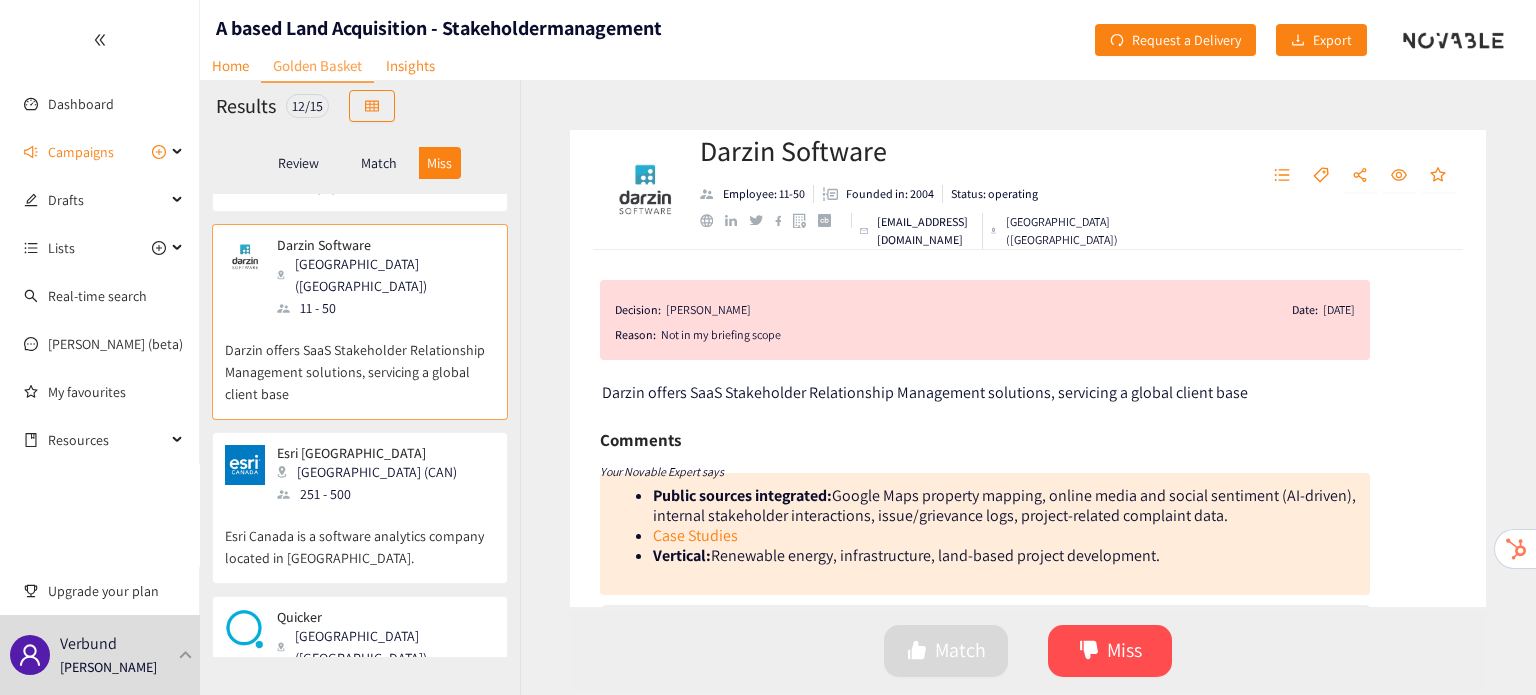 click on "Esri Canada is a software analytics company located in [GEOGRAPHIC_DATA]." at bounding box center (360, 537) 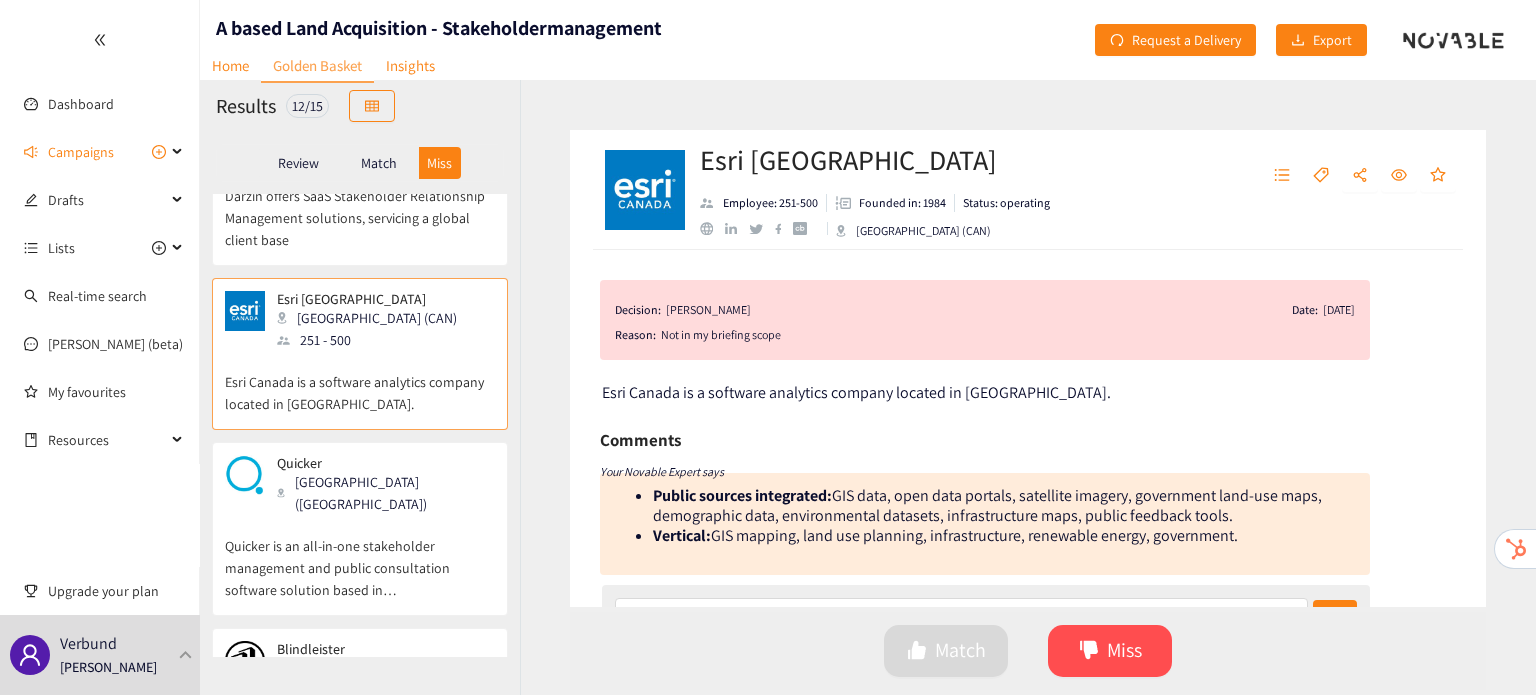 scroll, scrollTop: 1199, scrollLeft: 0, axis: vertical 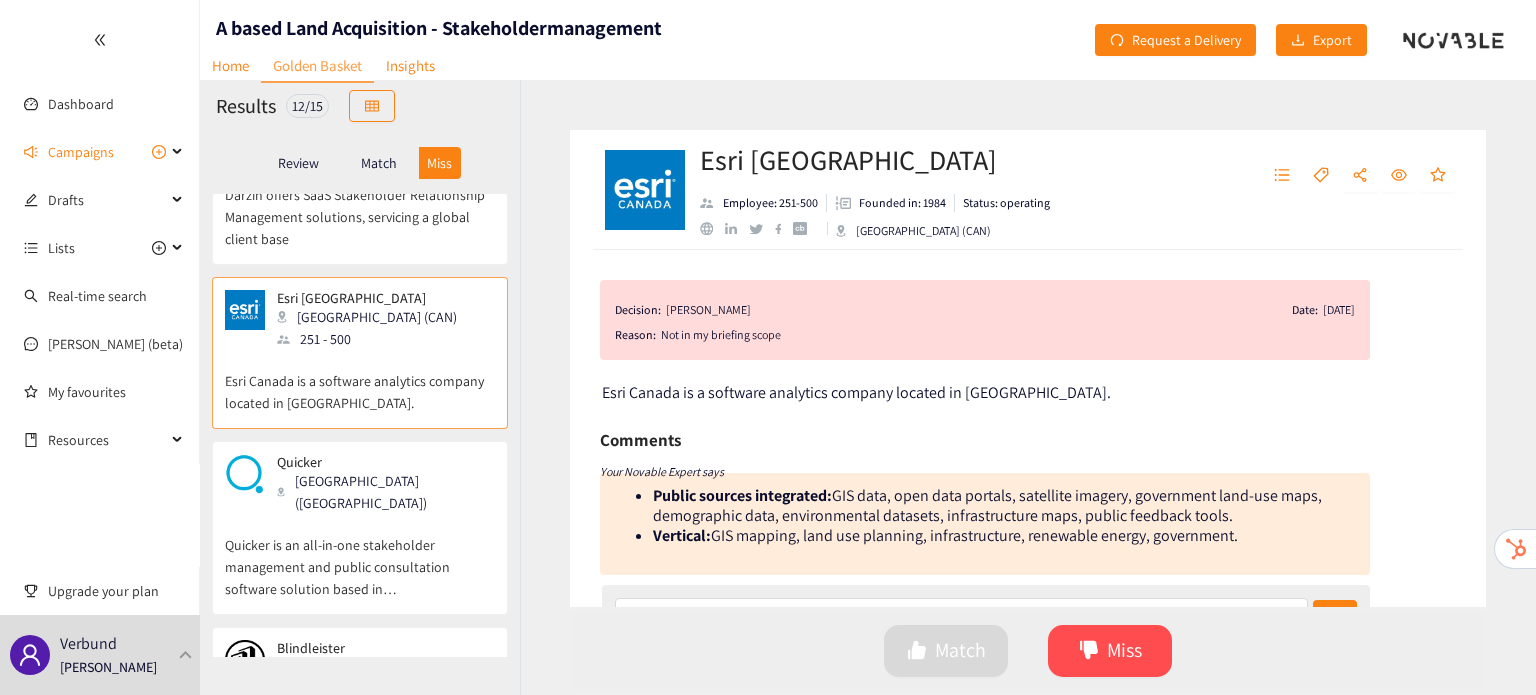 click on "Quicker is an all-in-one stakeholder management and public consultation software solution based in [GEOGRAPHIC_DATA], [GEOGRAPHIC_DATA]. It combines aesthetics and functionality with an innovative AI-powered intelligence engine that transforms stakeholder data into actionable insights." at bounding box center (360, 557) 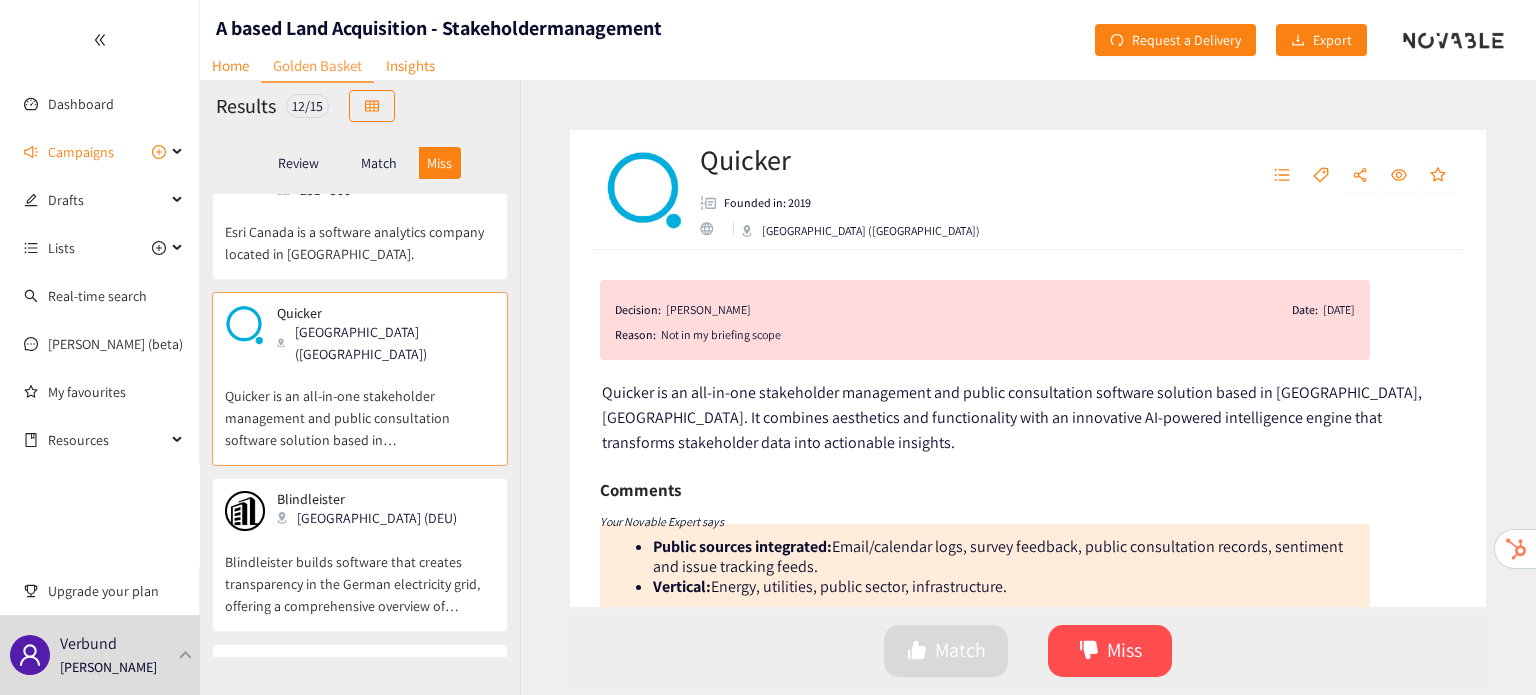 scroll, scrollTop: 1351, scrollLeft: 0, axis: vertical 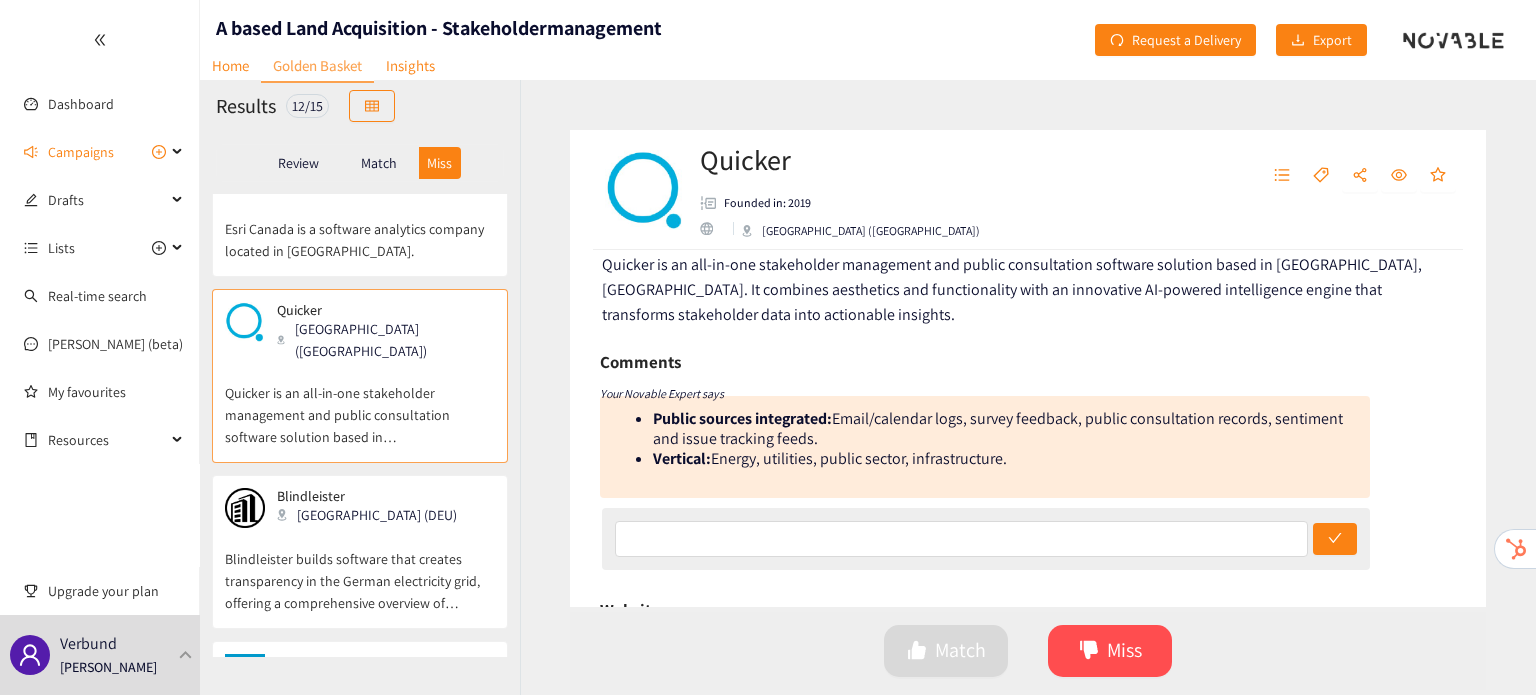 click on "Blindleister builds software that creates transparency in the German electricity grid, offering a comprehensive overview of available assets, their technologies and critcal grid regions. It enables operators of renewable energy parks to optimize and market their reactive power for the first time. This dual approach facilitates the aggregation of the most cost-efficient generators for grid services, enhancing overall efficiency and power system stability of the grid." at bounding box center (360, 571) 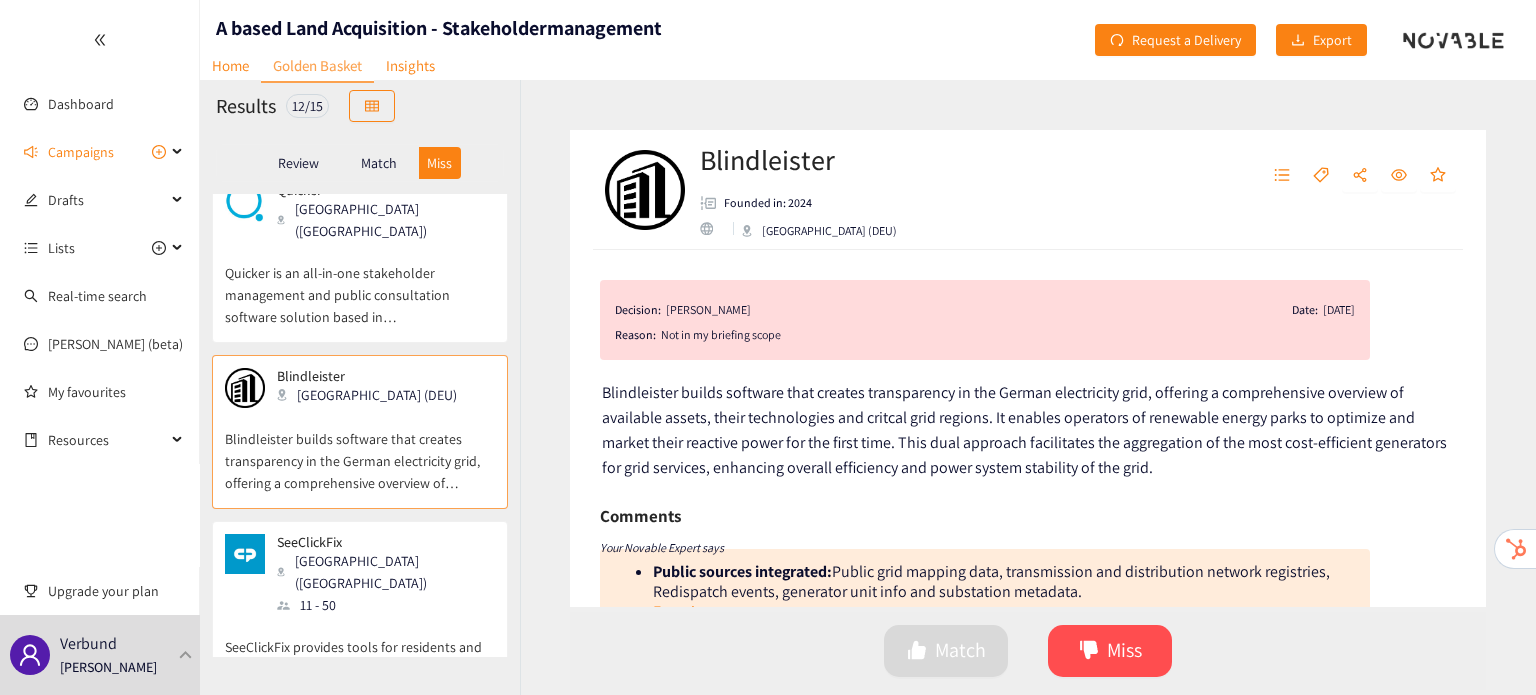 scroll, scrollTop: 1472, scrollLeft: 0, axis: vertical 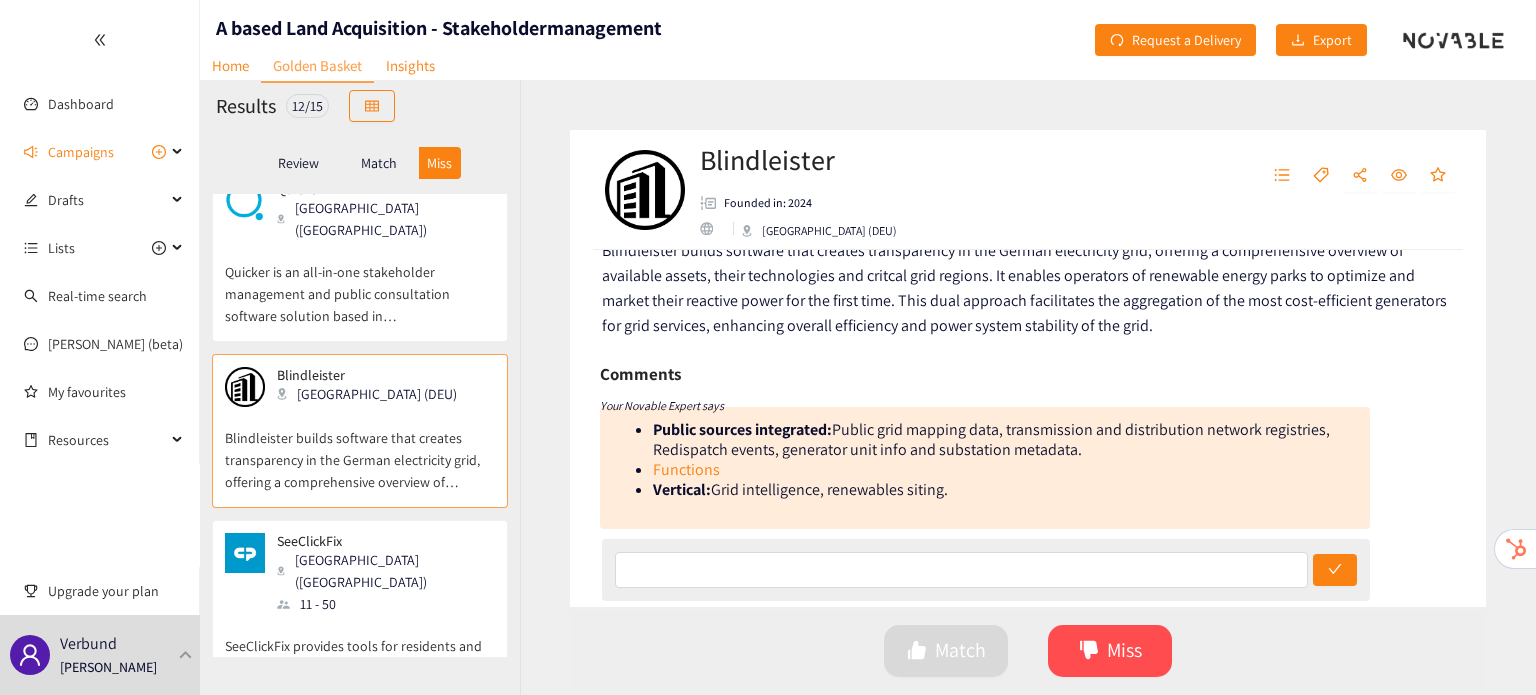 click on "SeeClickFix provides tools for residents and governments to communicate for all sizes, populations, and budgets." at bounding box center (360, 658) 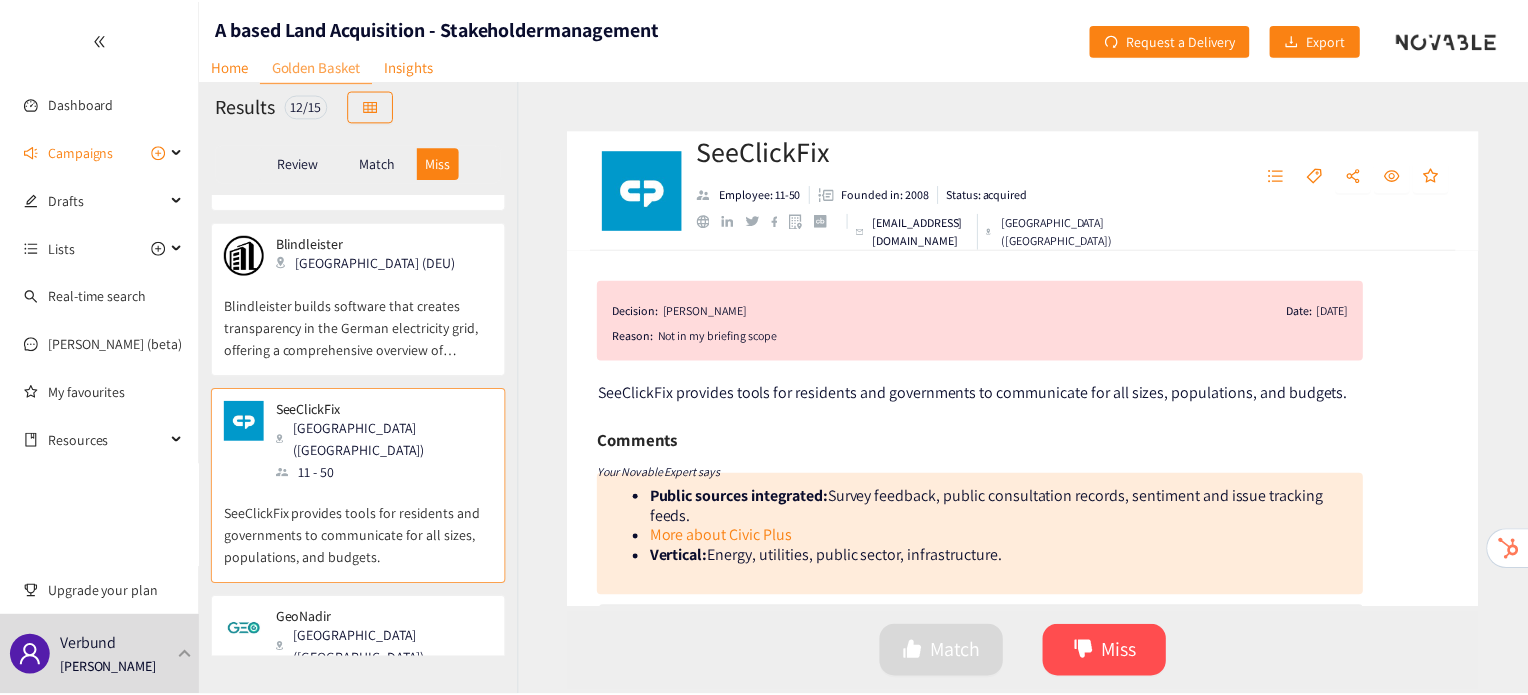 scroll, scrollTop: 1616, scrollLeft: 0, axis: vertical 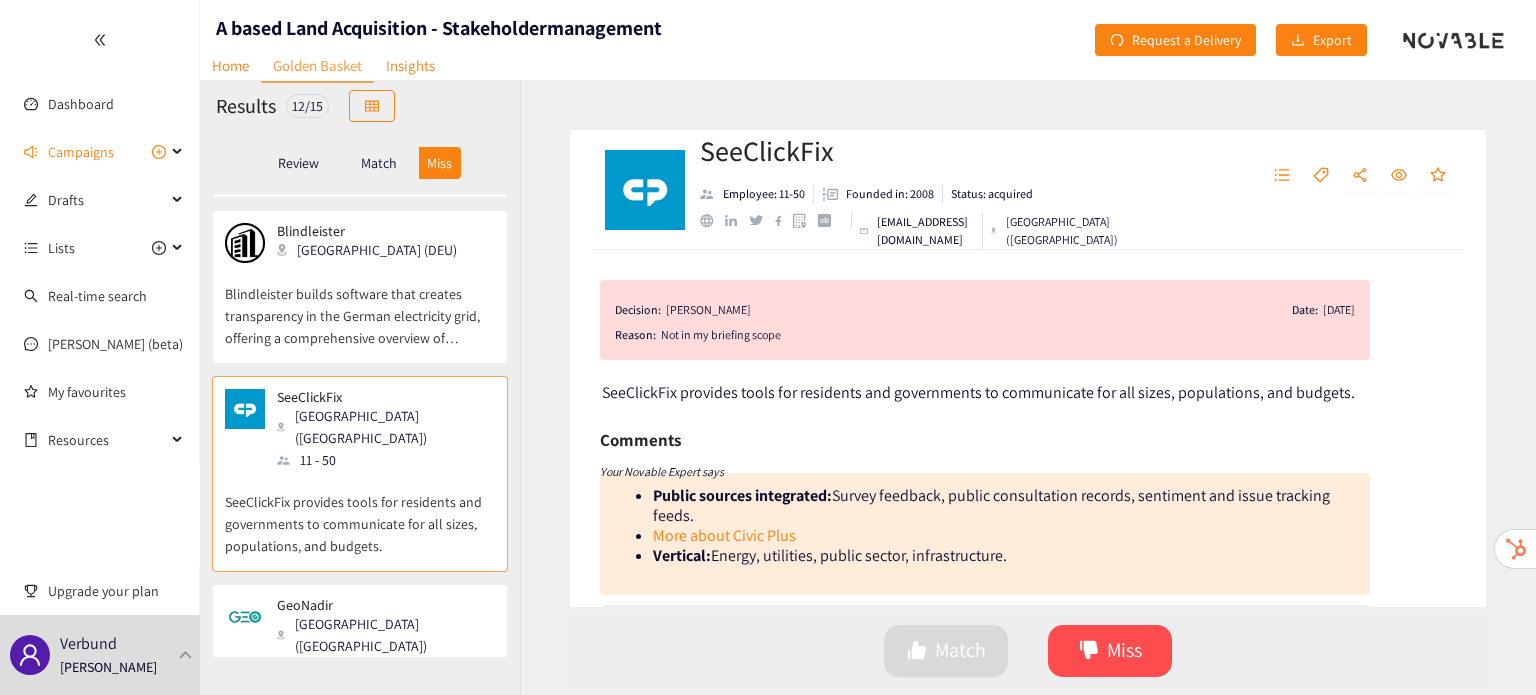 click on "1 - 10" at bounding box center (385, 668) 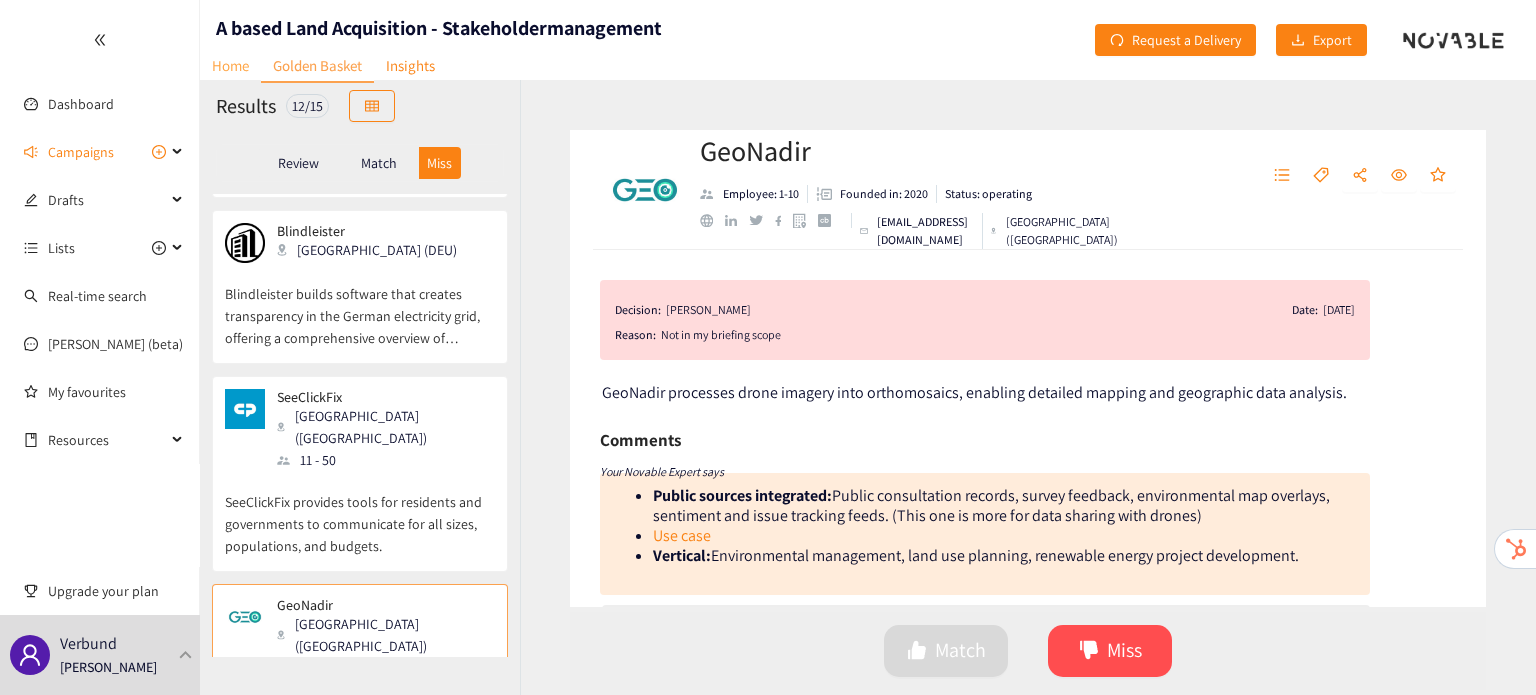 click on "Home" at bounding box center (230, 65) 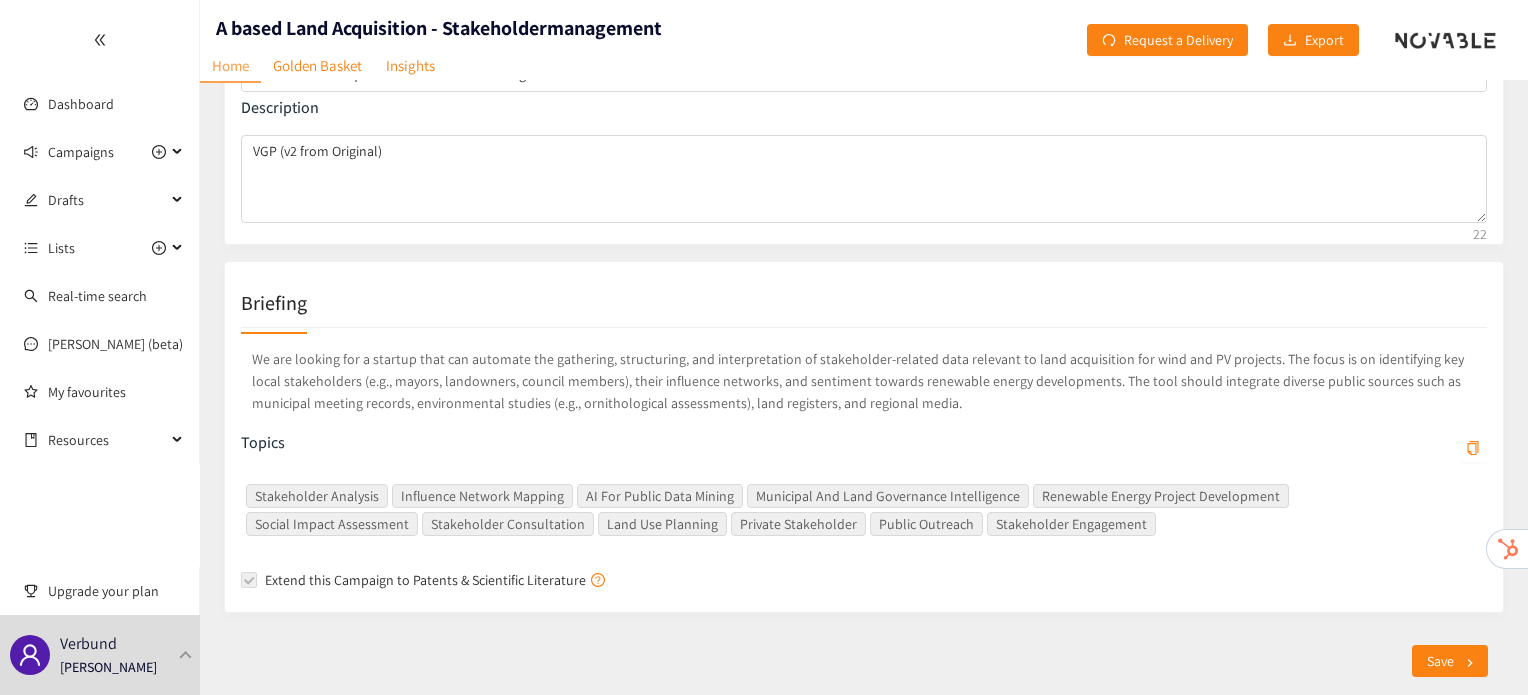 scroll, scrollTop: 0, scrollLeft: 0, axis: both 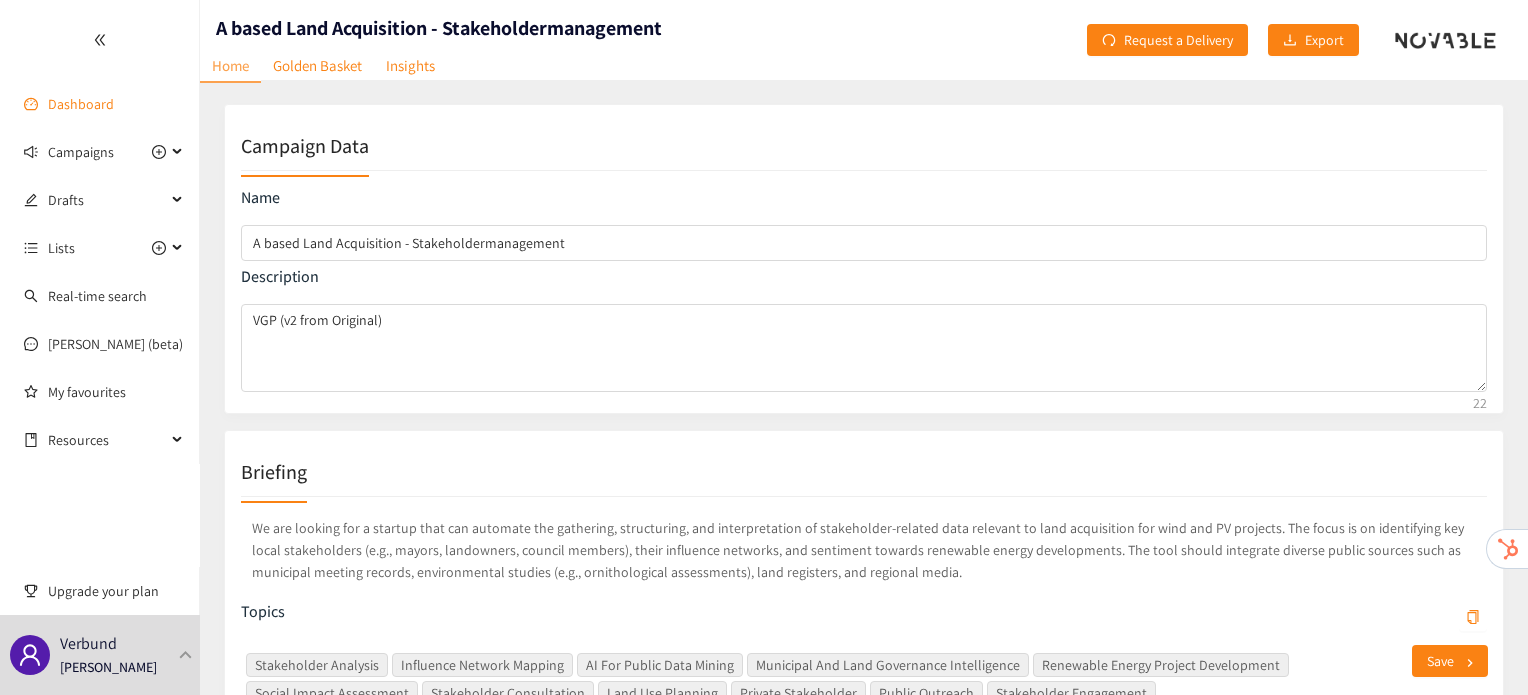 click on "Dashboard" at bounding box center (81, 104) 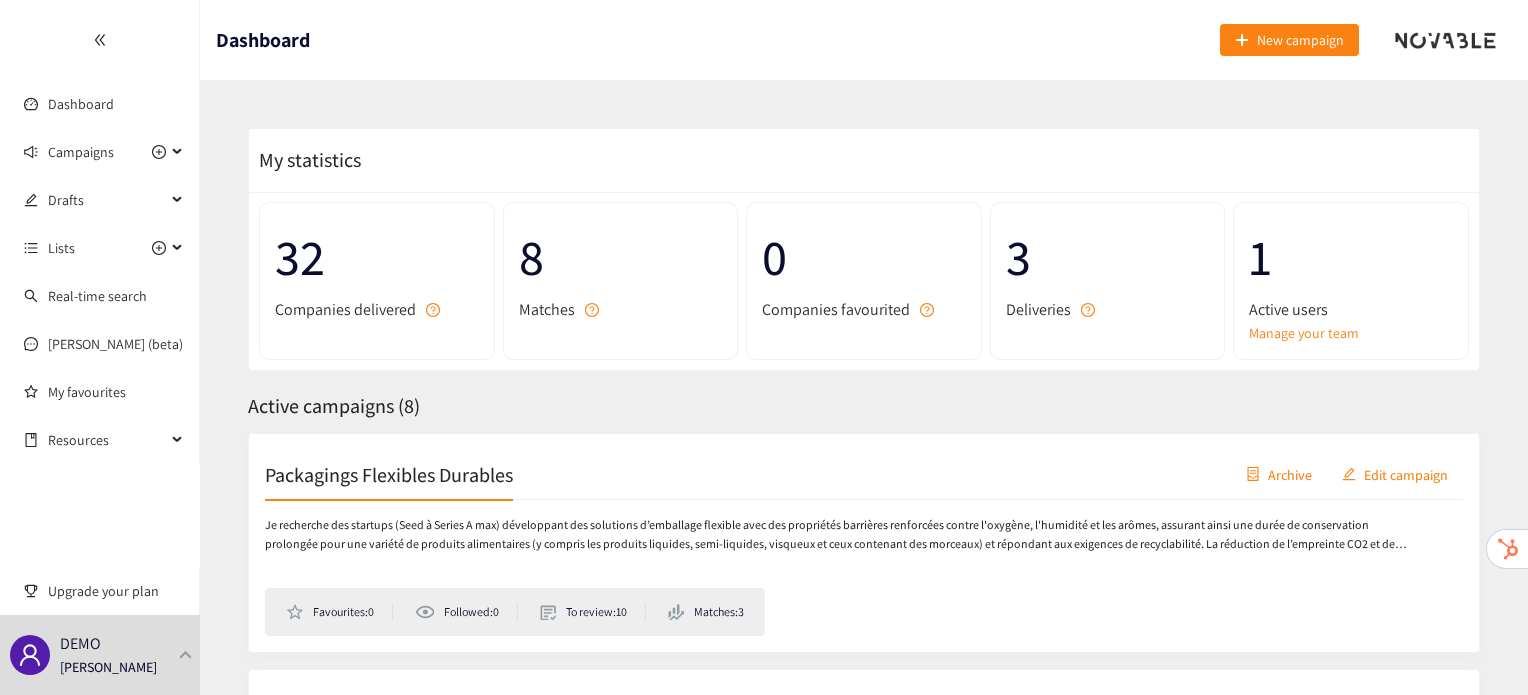 scroll, scrollTop: 0, scrollLeft: 0, axis: both 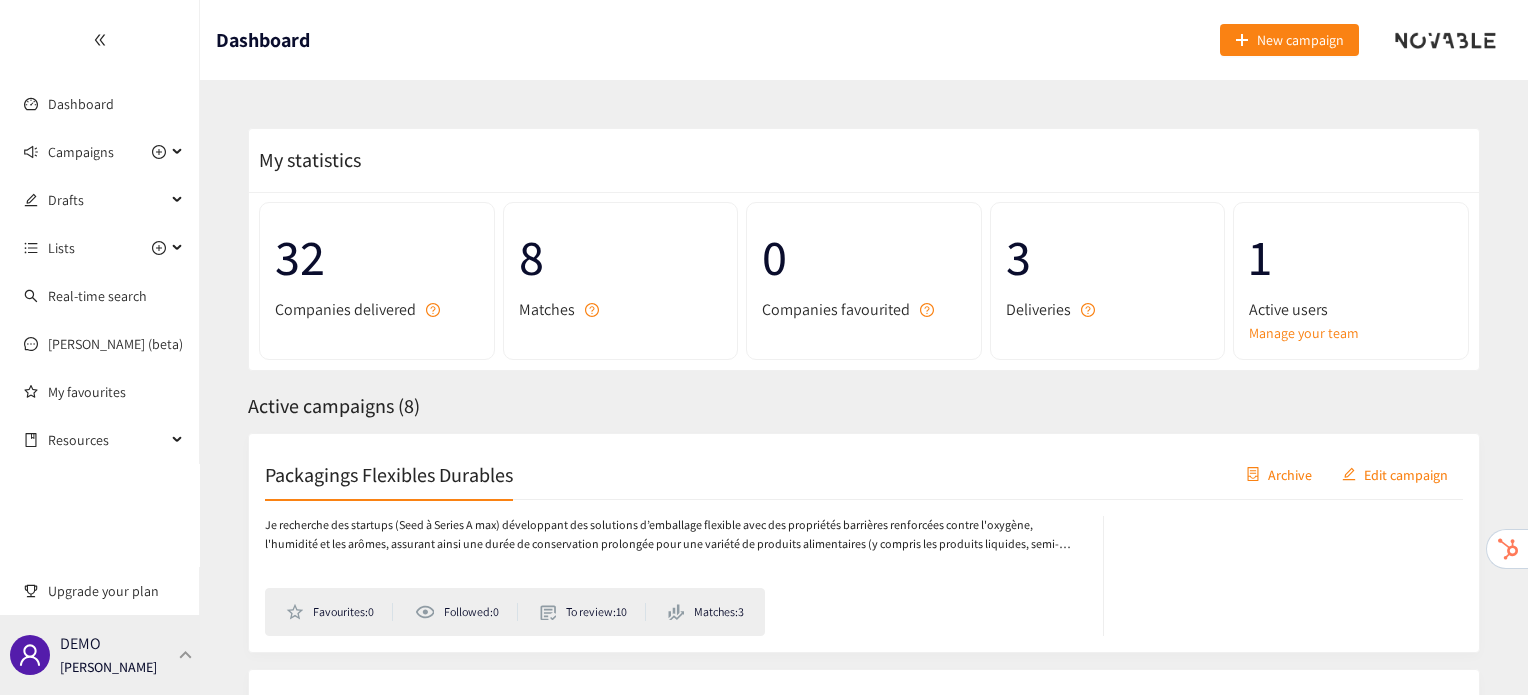 click on "DEMO [PERSON_NAME]" at bounding box center [100, 655] 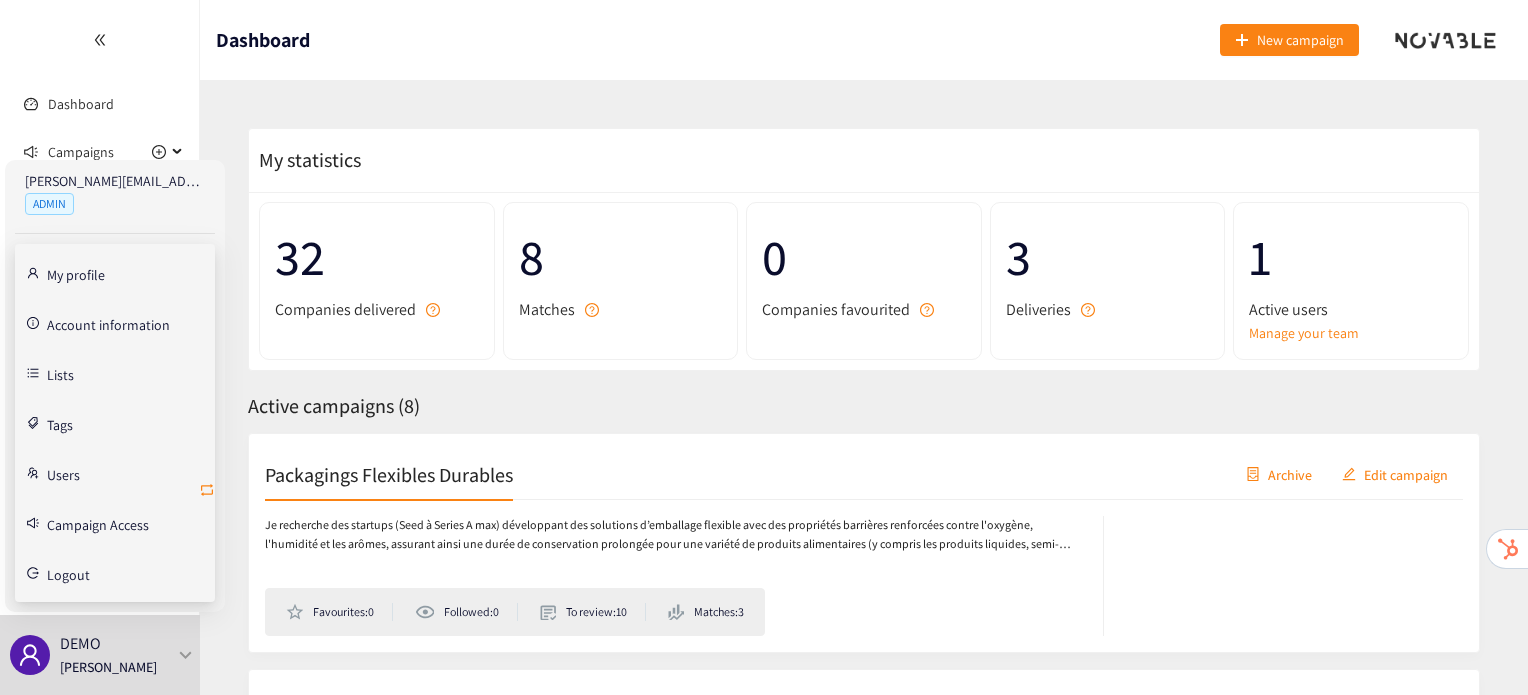 click 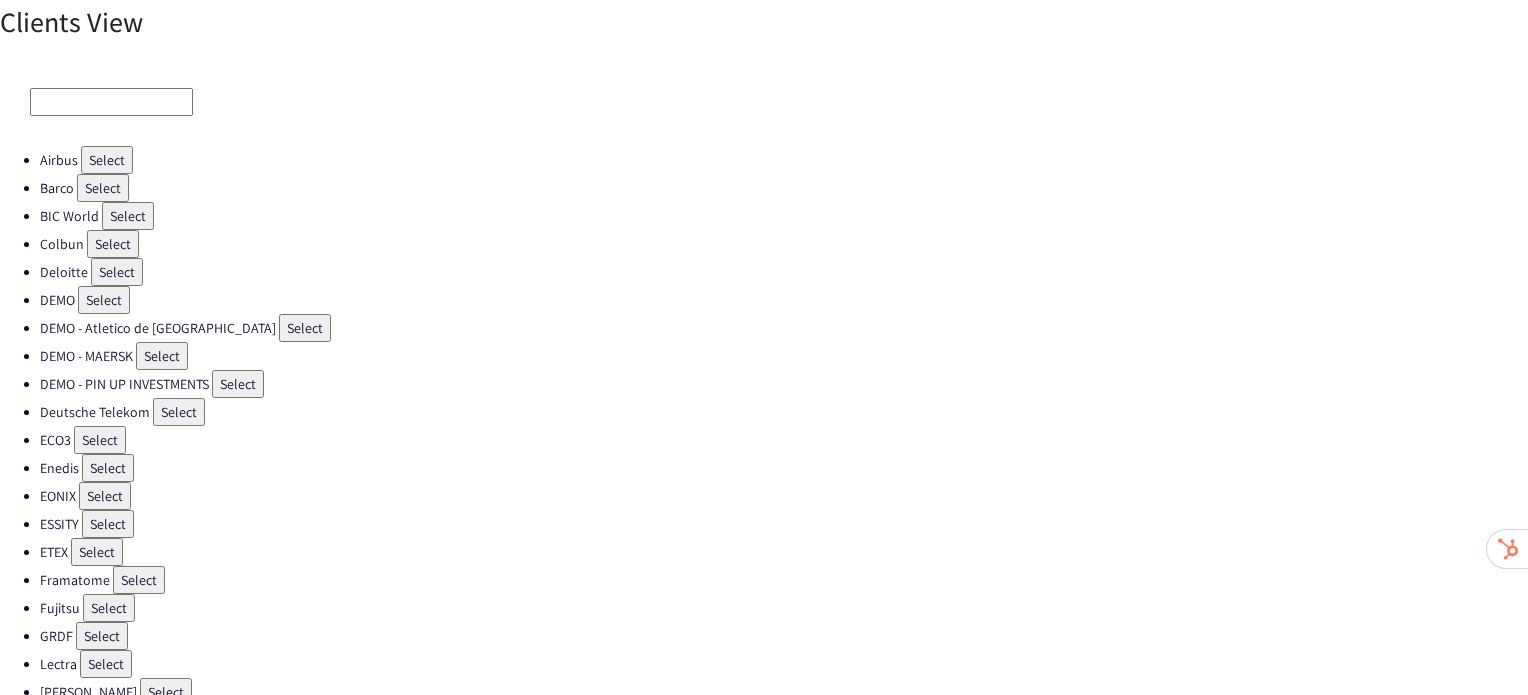 scroll, scrollTop: 538, scrollLeft: 0, axis: vertical 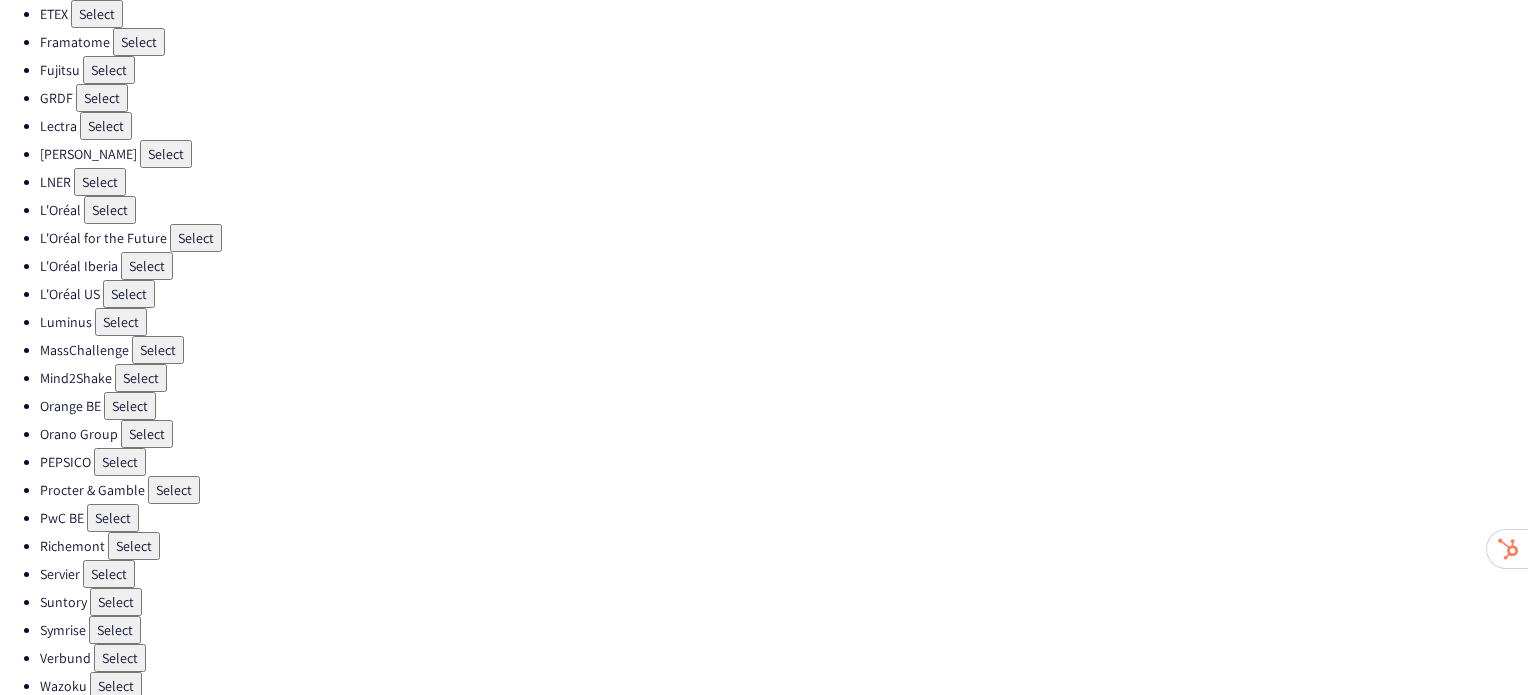 click on "Select" at bounding box center [174, 490] 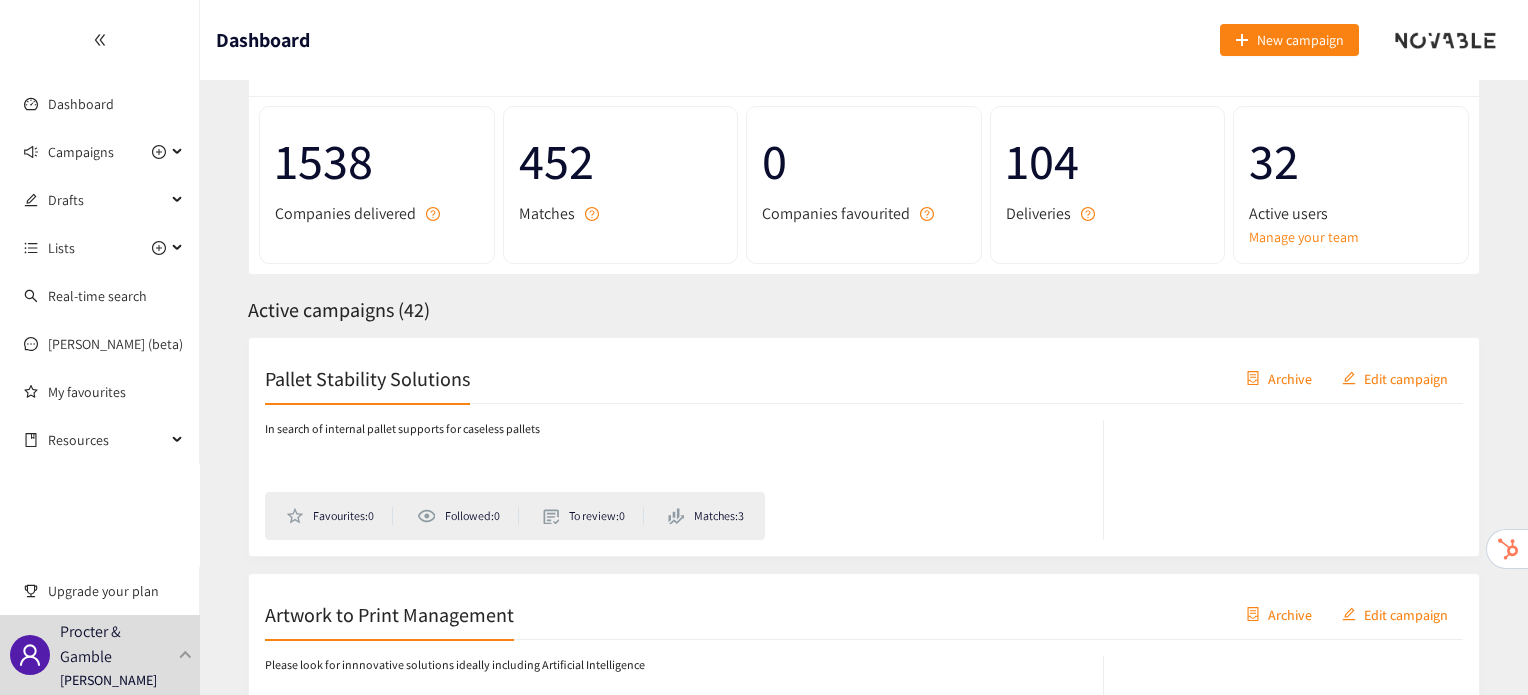 scroll, scrollTop: 98, scrollLeft: 0, axis: vertical 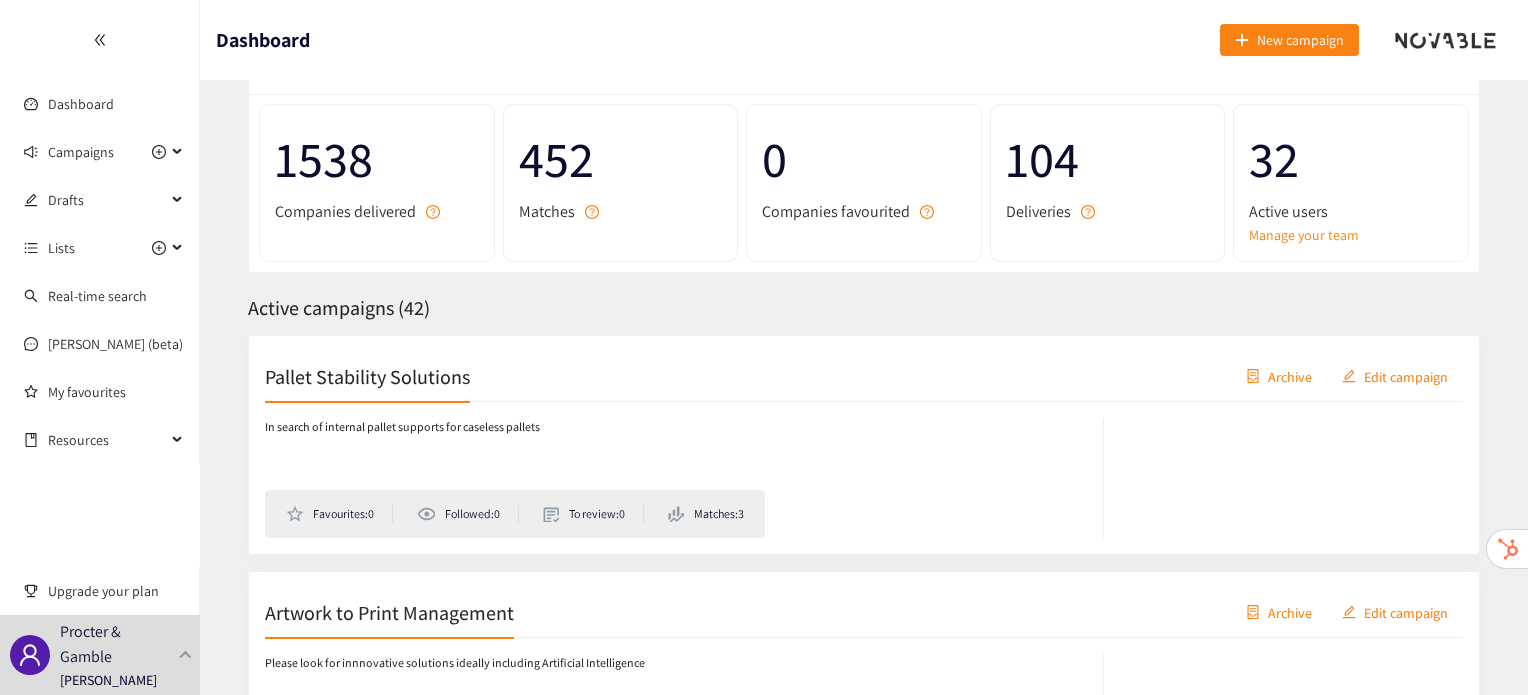 click on "Pallet Stability Solutions" at bounding box center (367, 376) 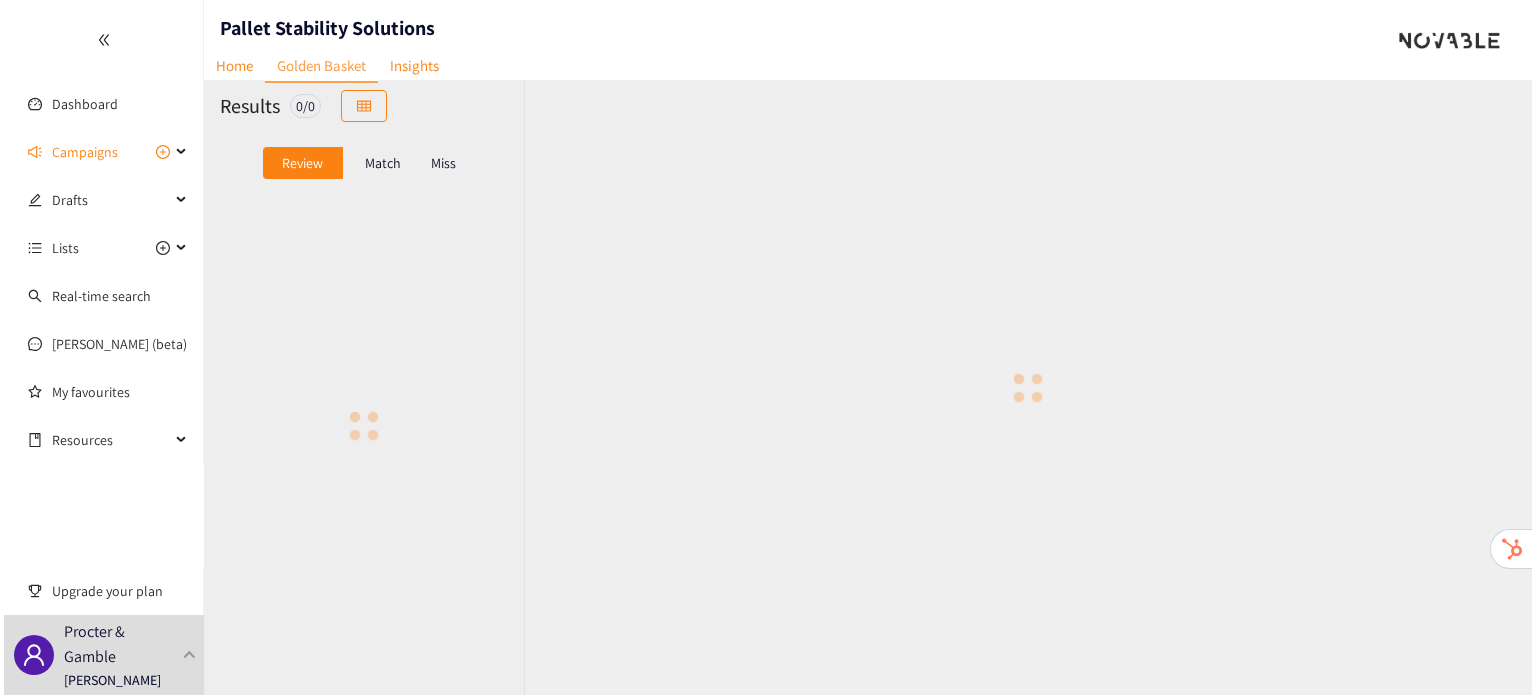 scroll, scrollTop: 0, scrollLeft: 0, axis: both 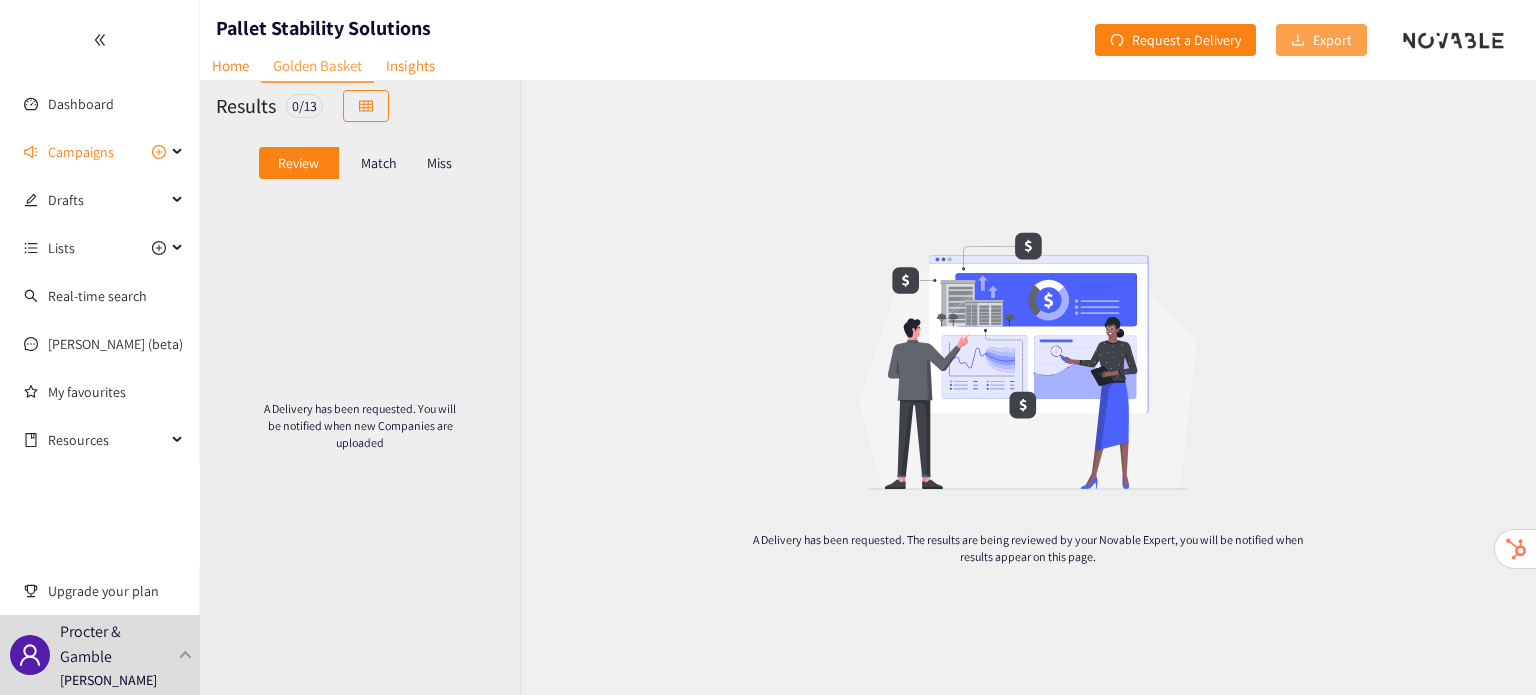click on "Export" at bounding box center (1332, 40) 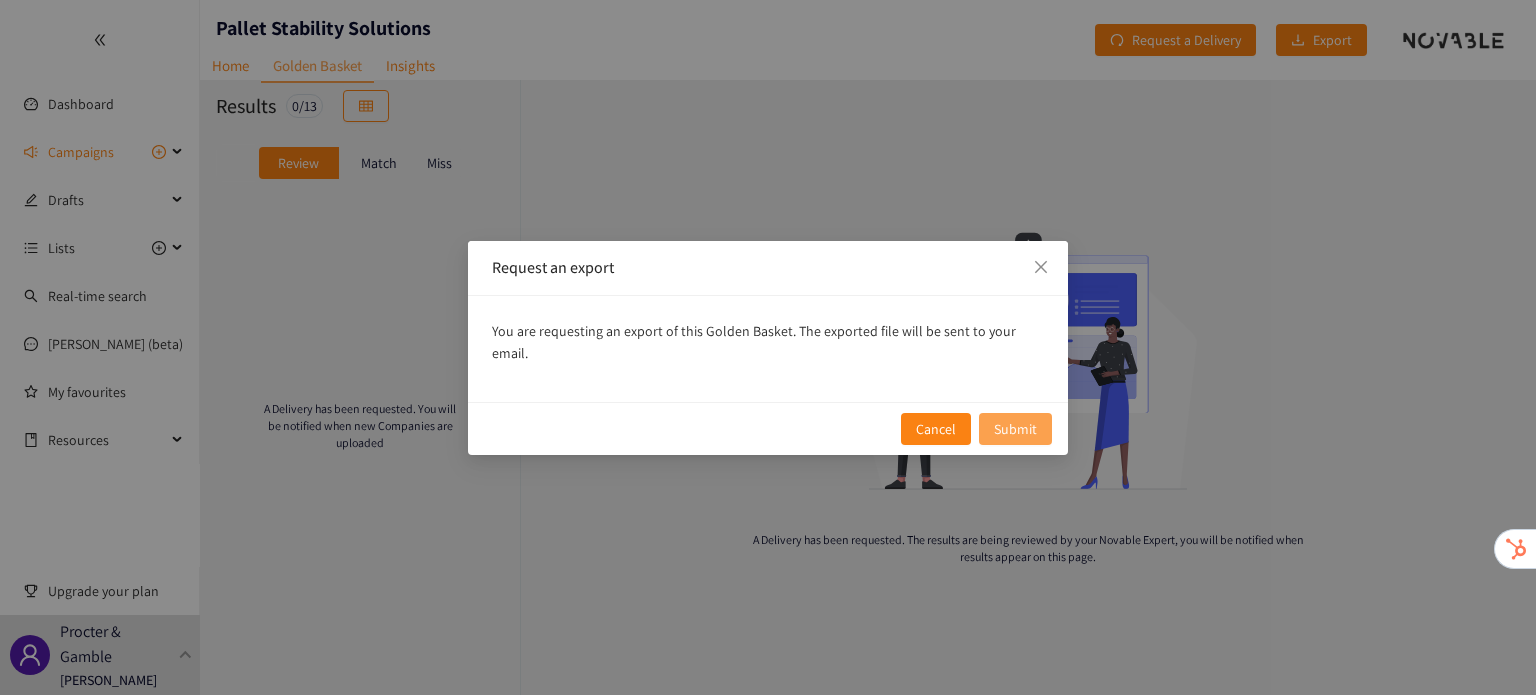 click on "Submit" at bounding box center (1015, 429) 